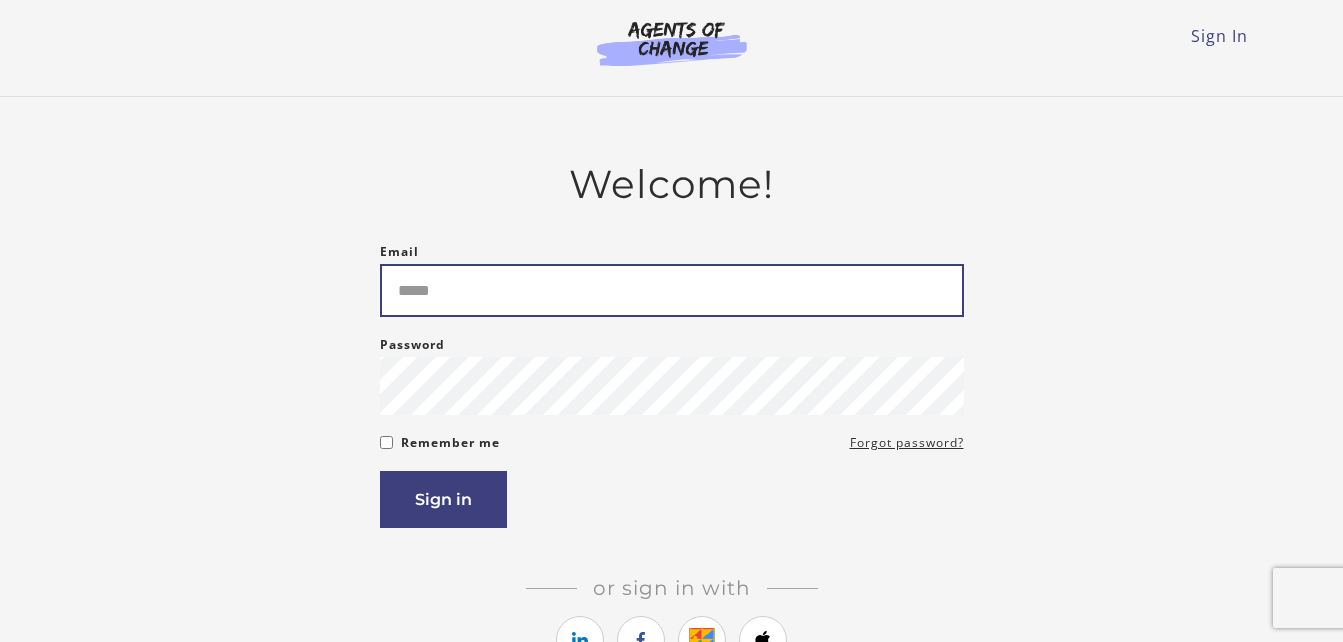 scroll, scrollTop: 0, scrollLeft: 0, axis: both 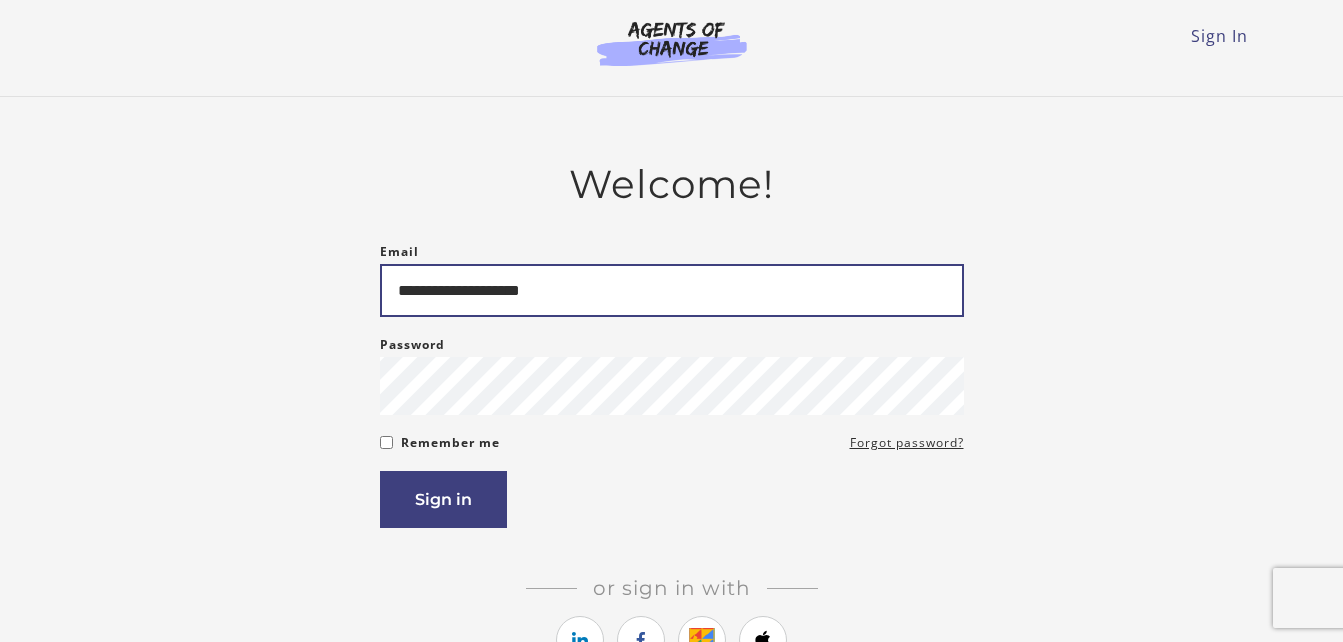 type on "**********" 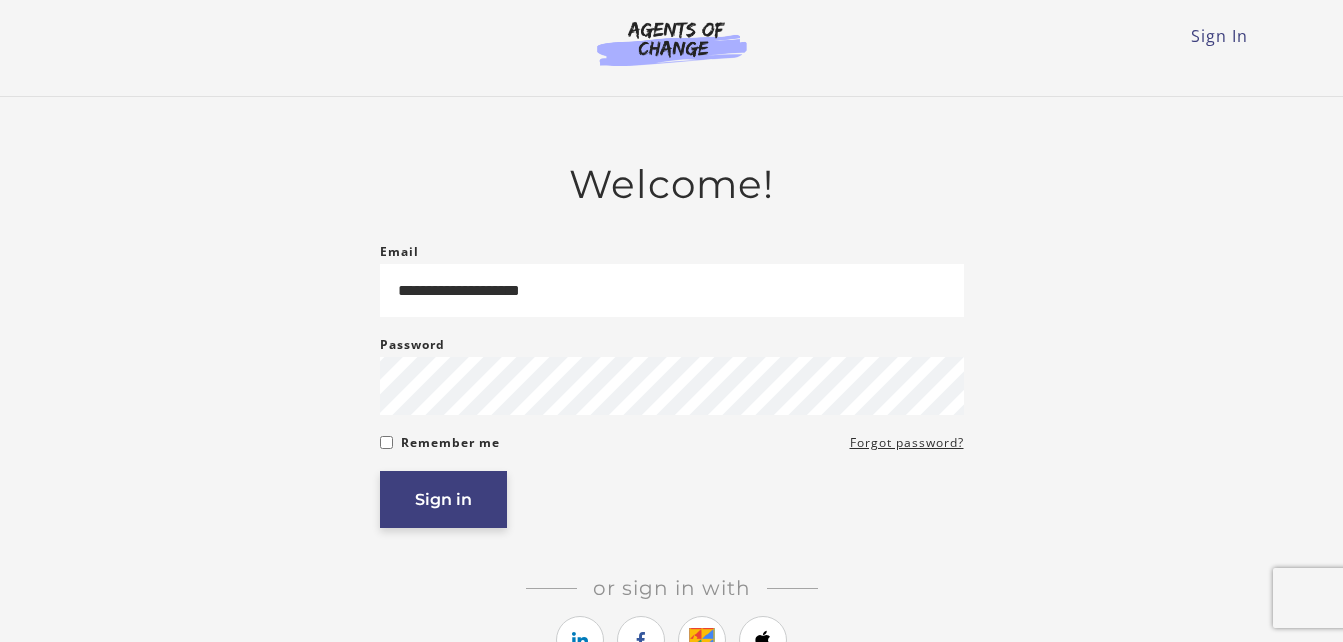 click on "Sign in" at bounding box center (443, 499) 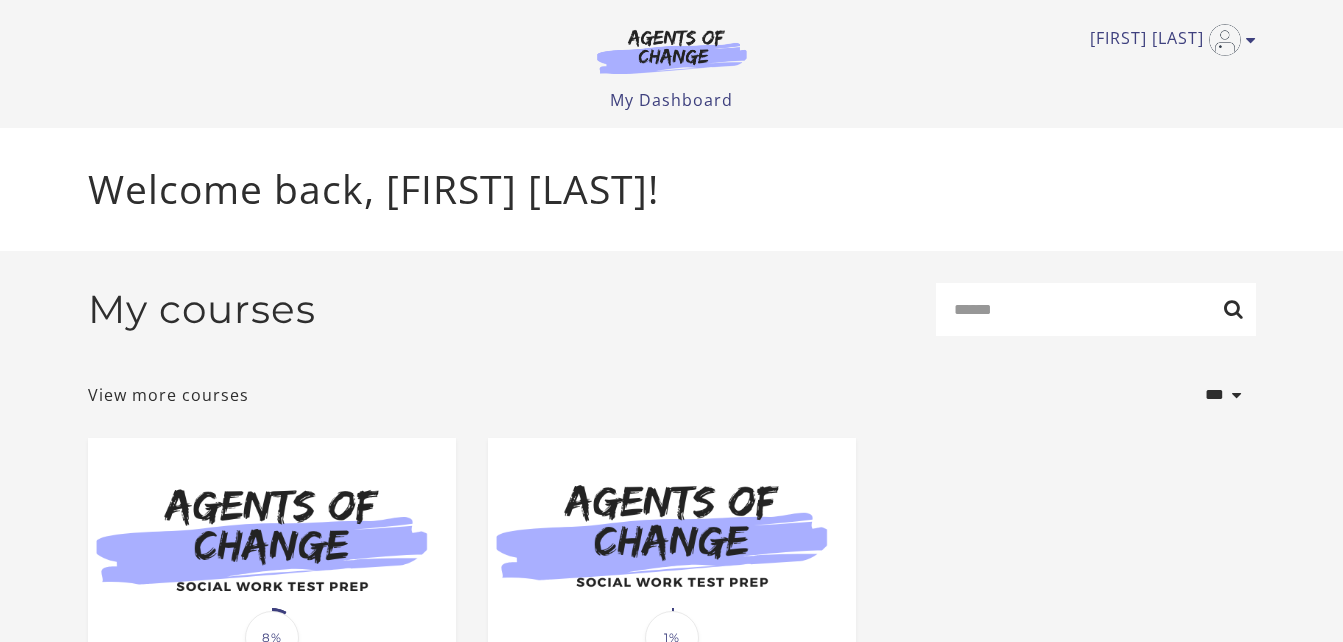 scroll, scrollTop: 0, scrollLeft: 0, axis: both 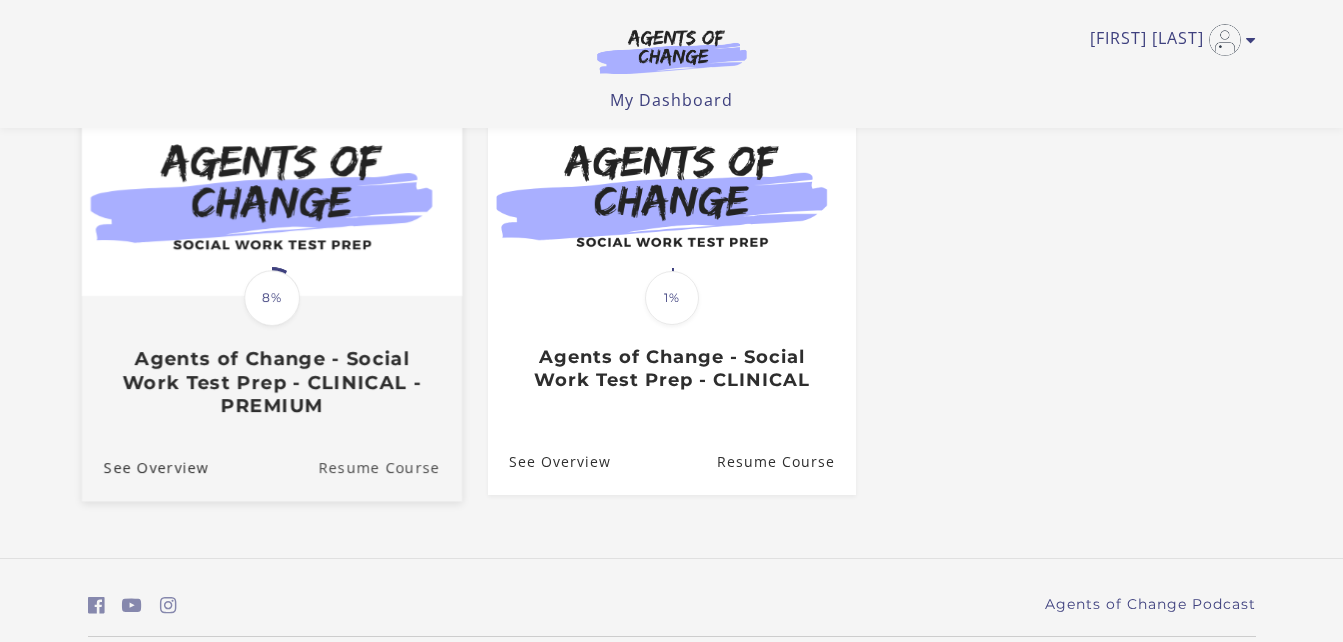click on "Resume Course" at bounding box center [390, 466] 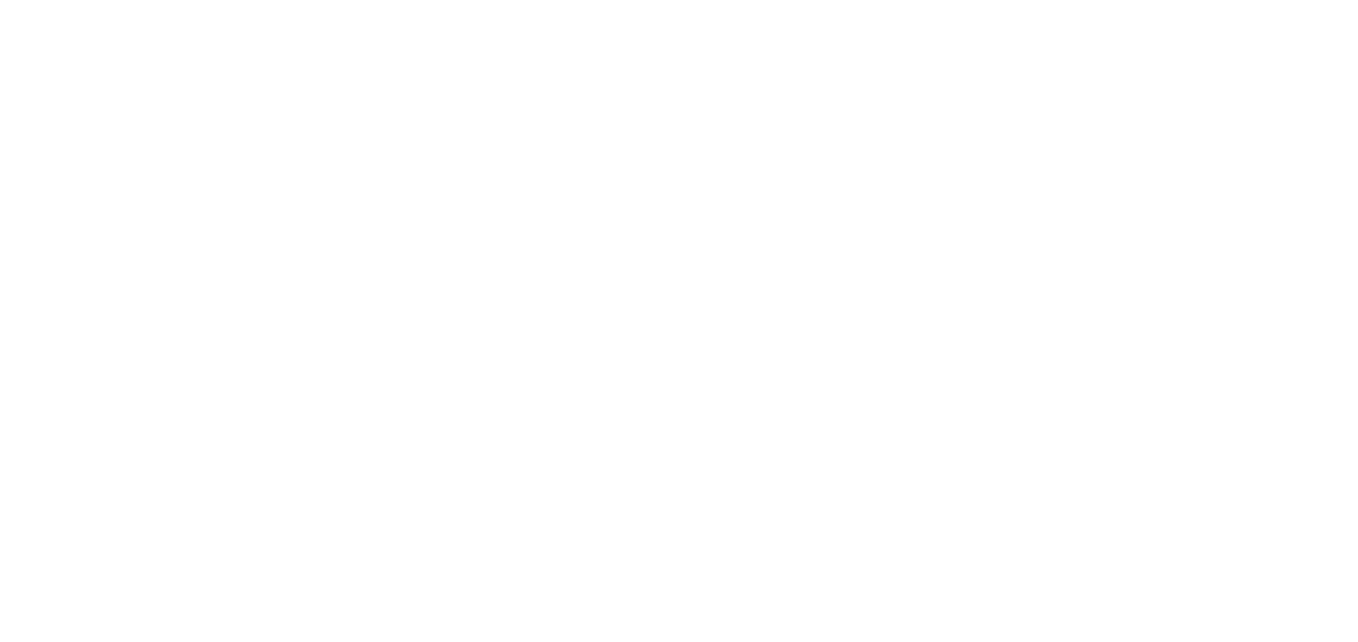 scroll, scrollTop: 0, scrollLeft: 0, axis: both 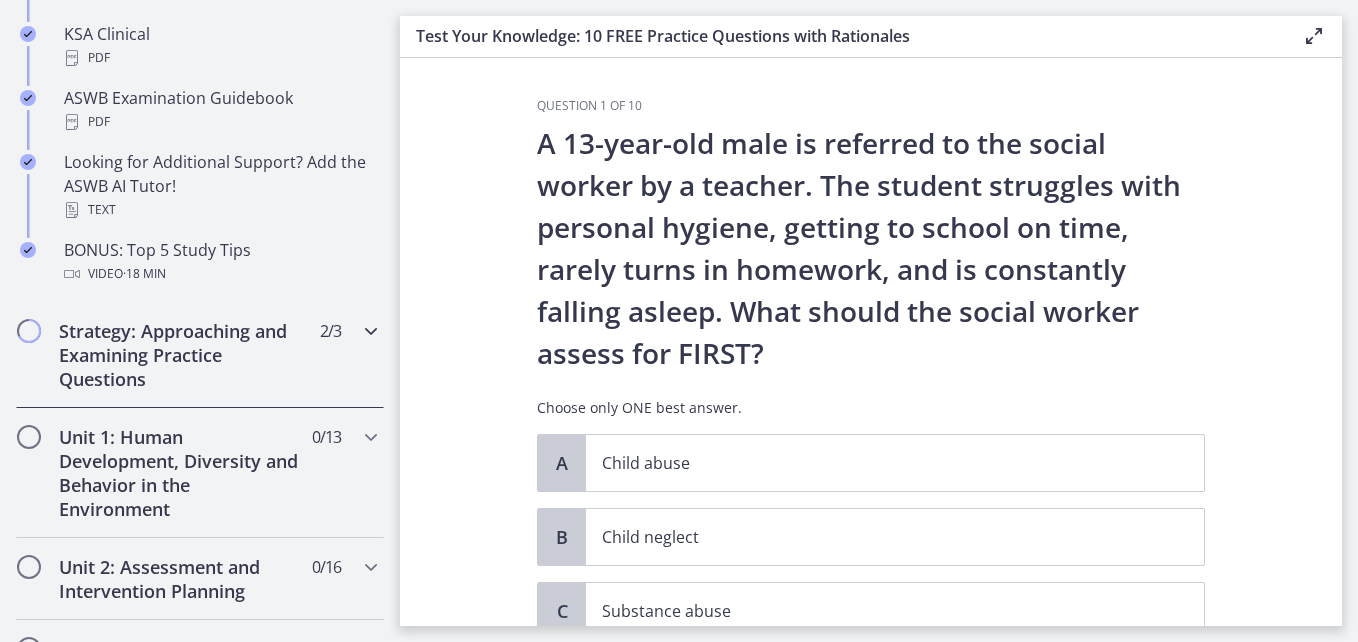 click at bounding box center (371, 331) 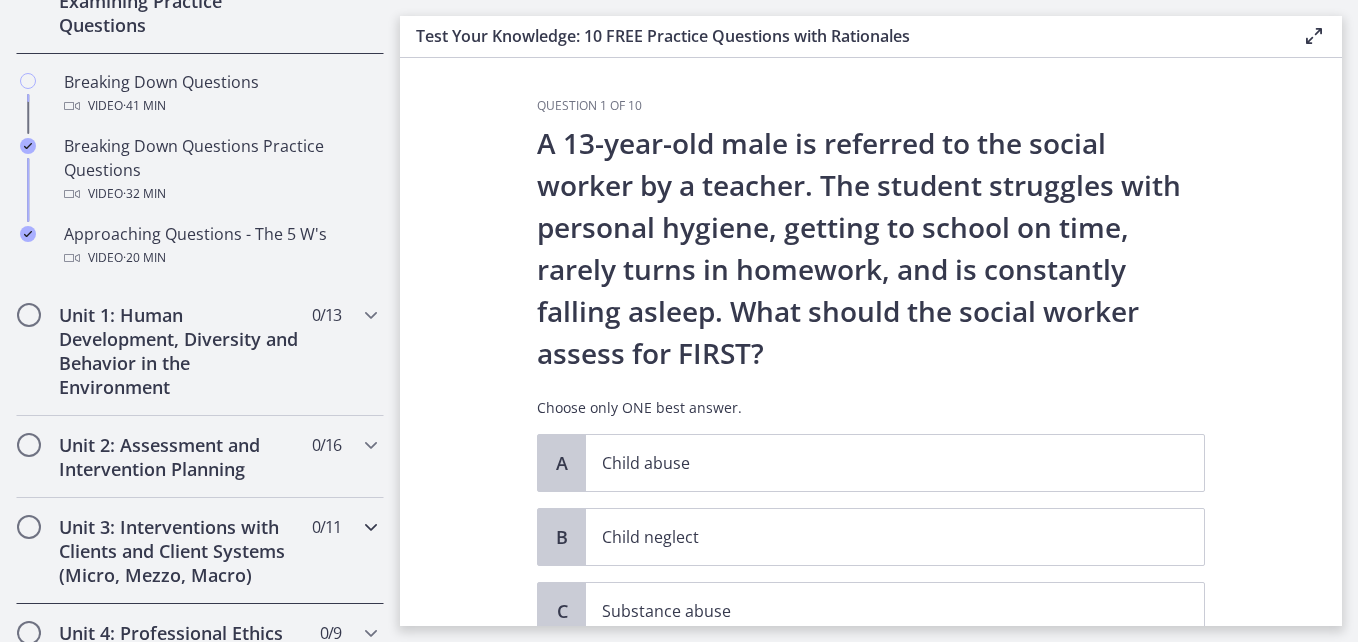 scroll, scrollTop: 491, scrollLeft: 0, axis: vertical 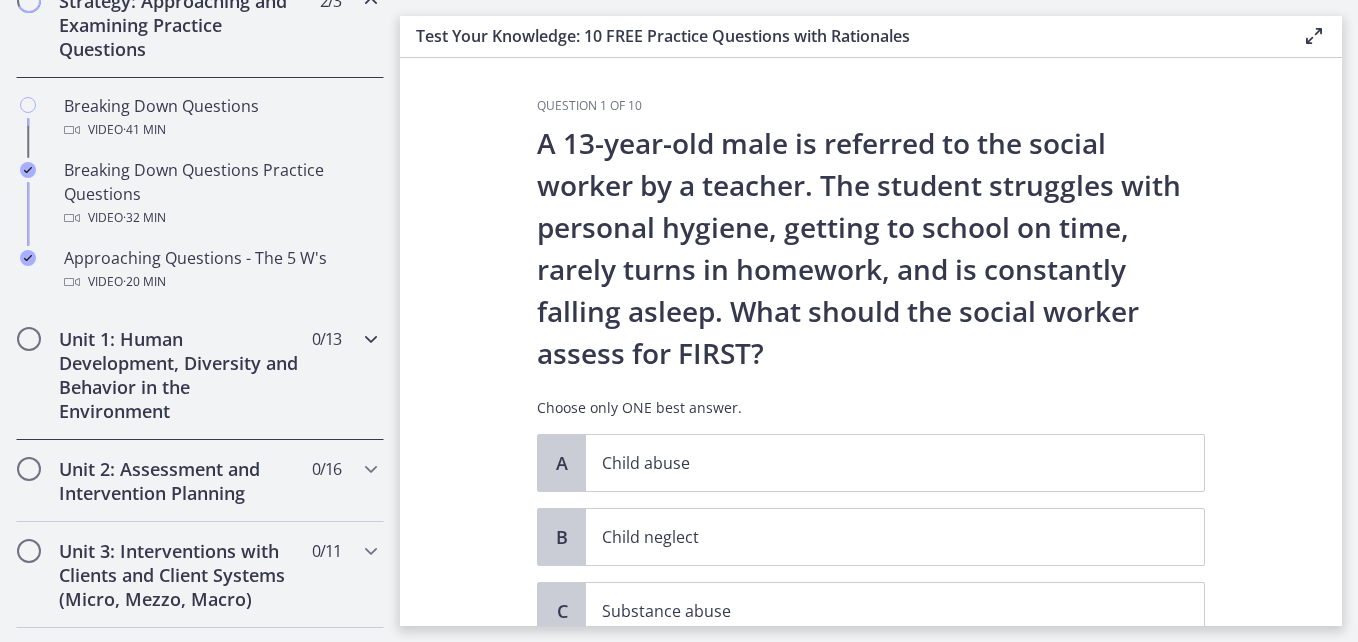 click at bounding box center (371, 339) 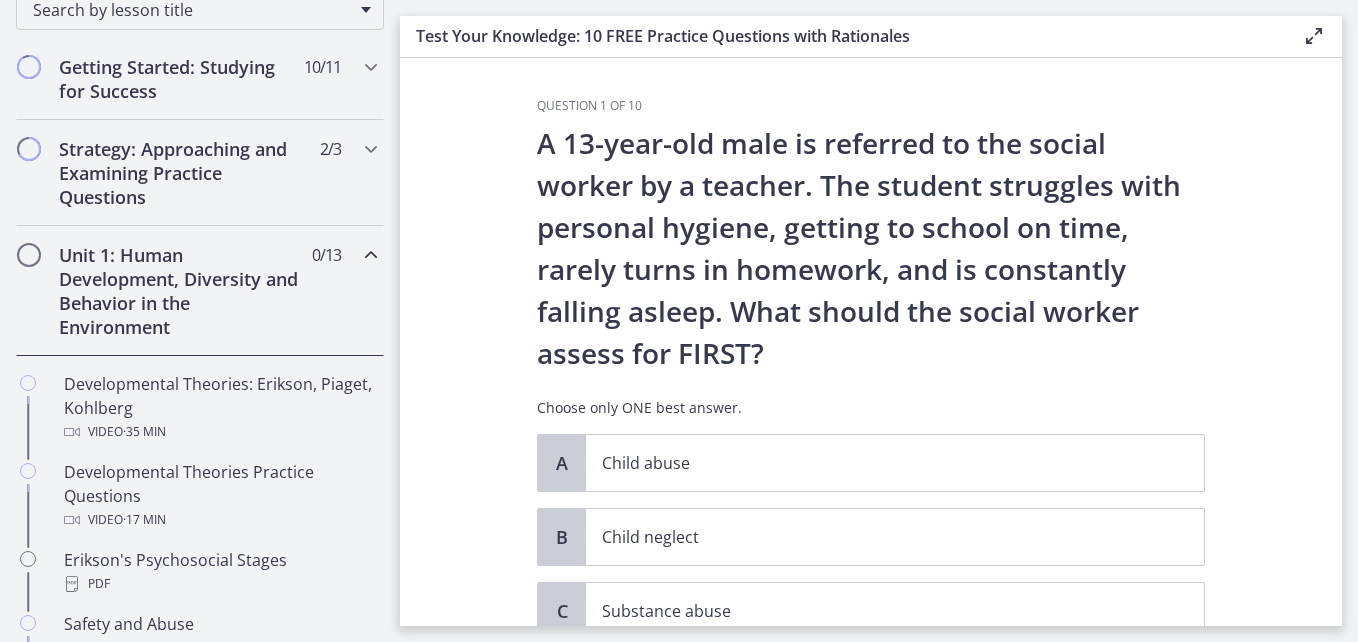 scroll, scrollTop: 341, scrollLeft: 0, axis: vertical 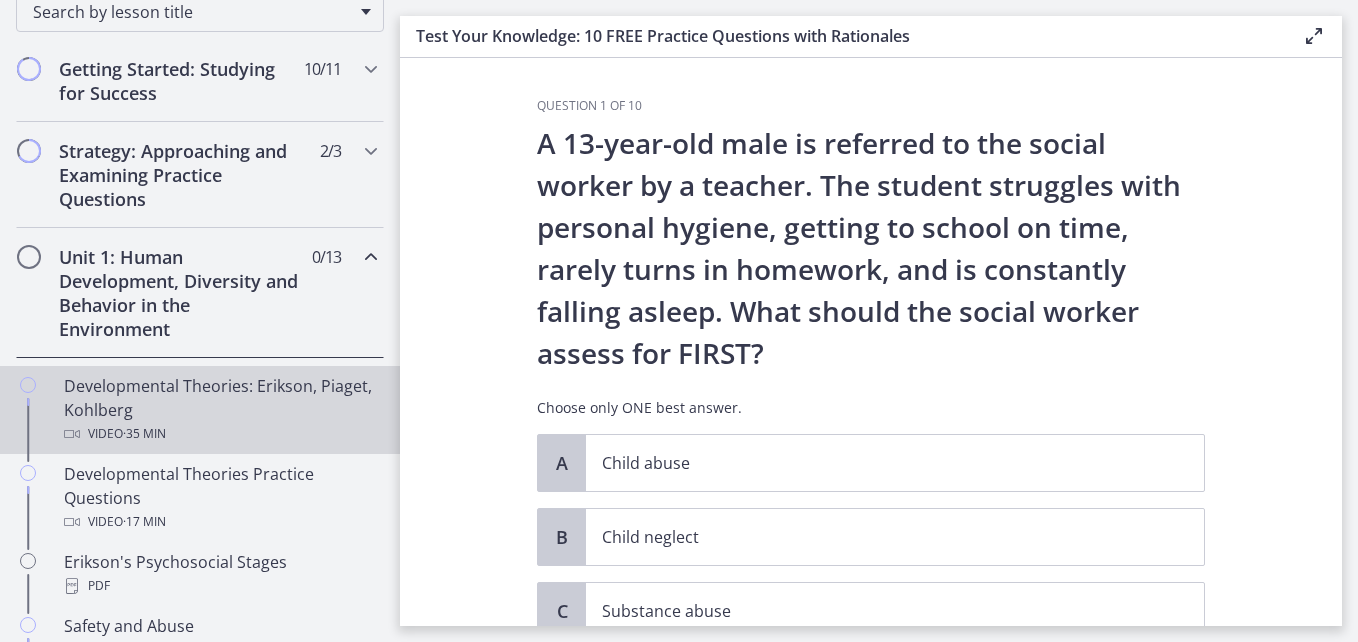 click on "Developmental Theories: Erikson, Piaget, Kohlberg
Video
·  35 min" at bounding box center (220, 410) 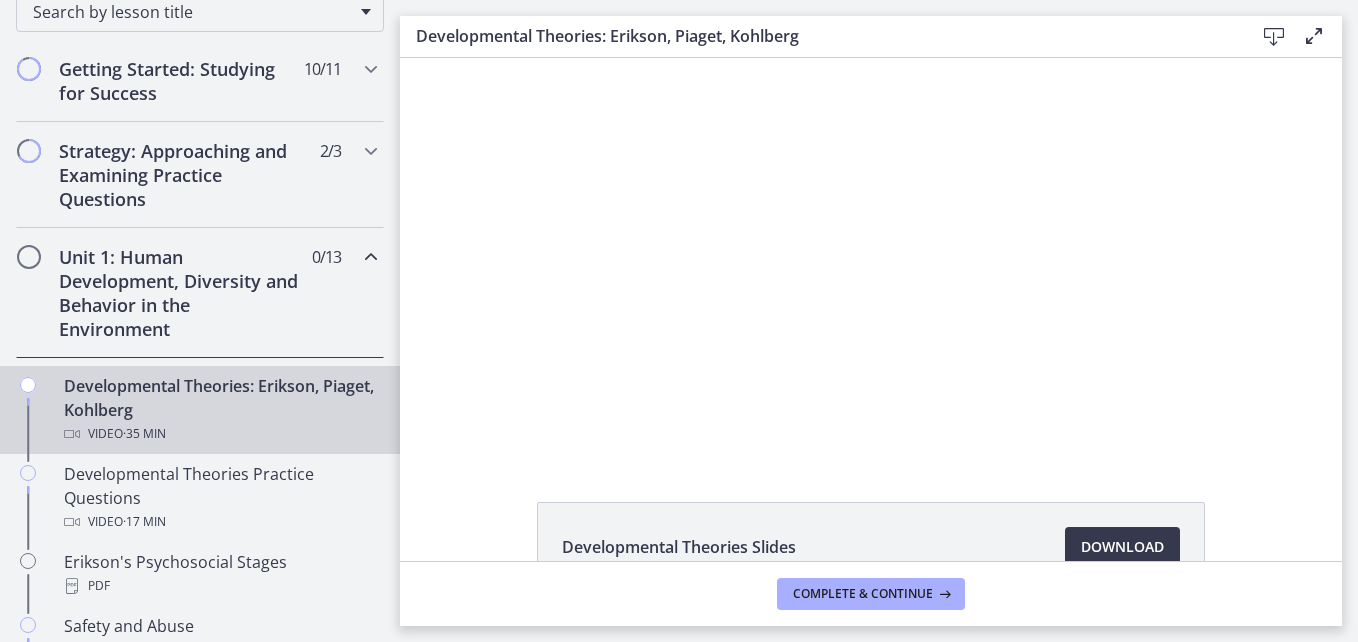 scroll, scrollTop: 0, scrollLeft: 0, axis: both 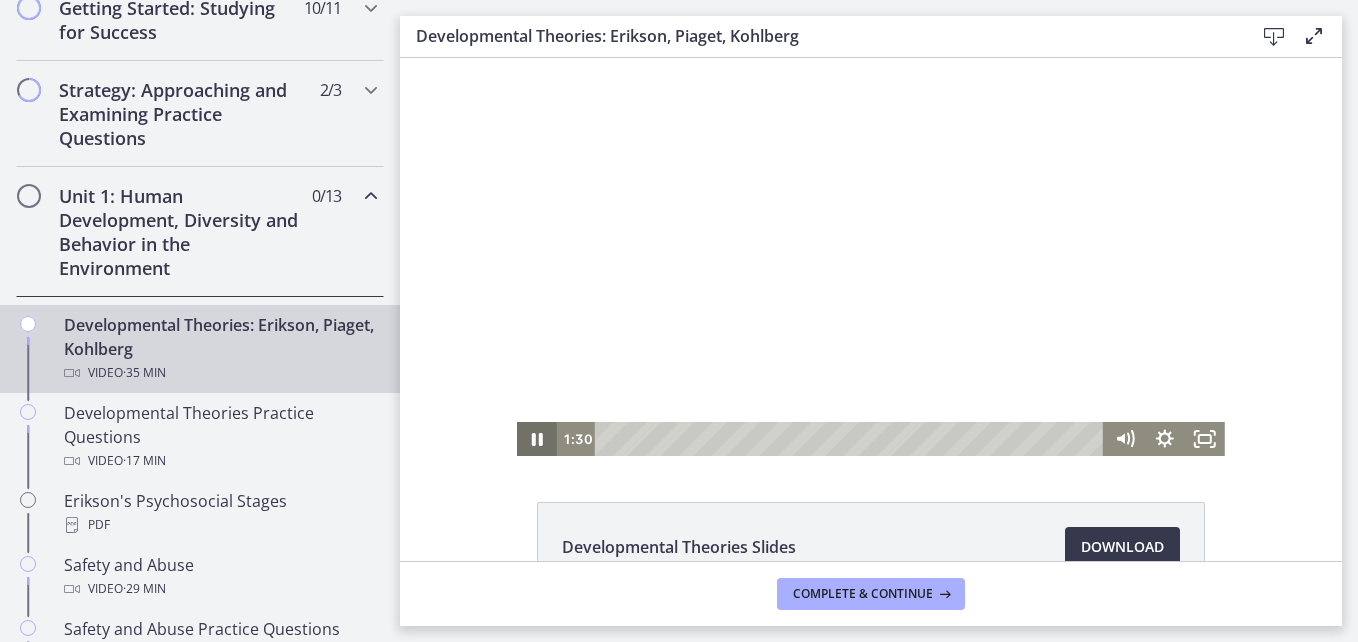 click 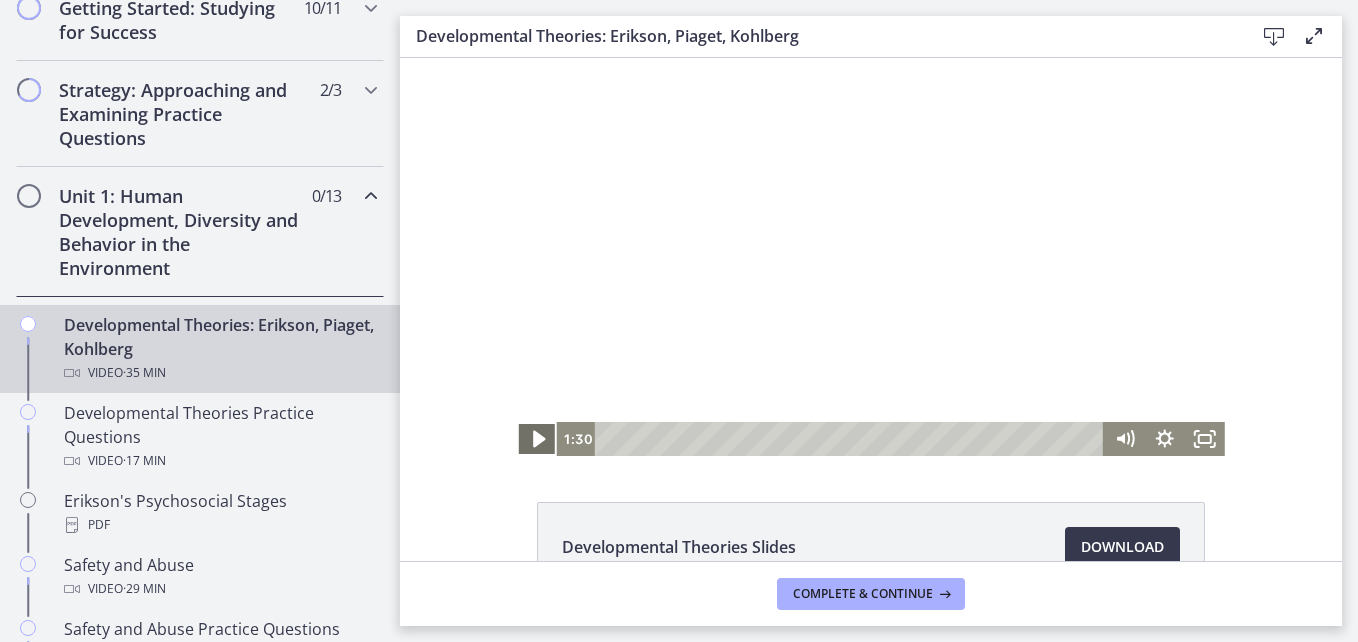 click 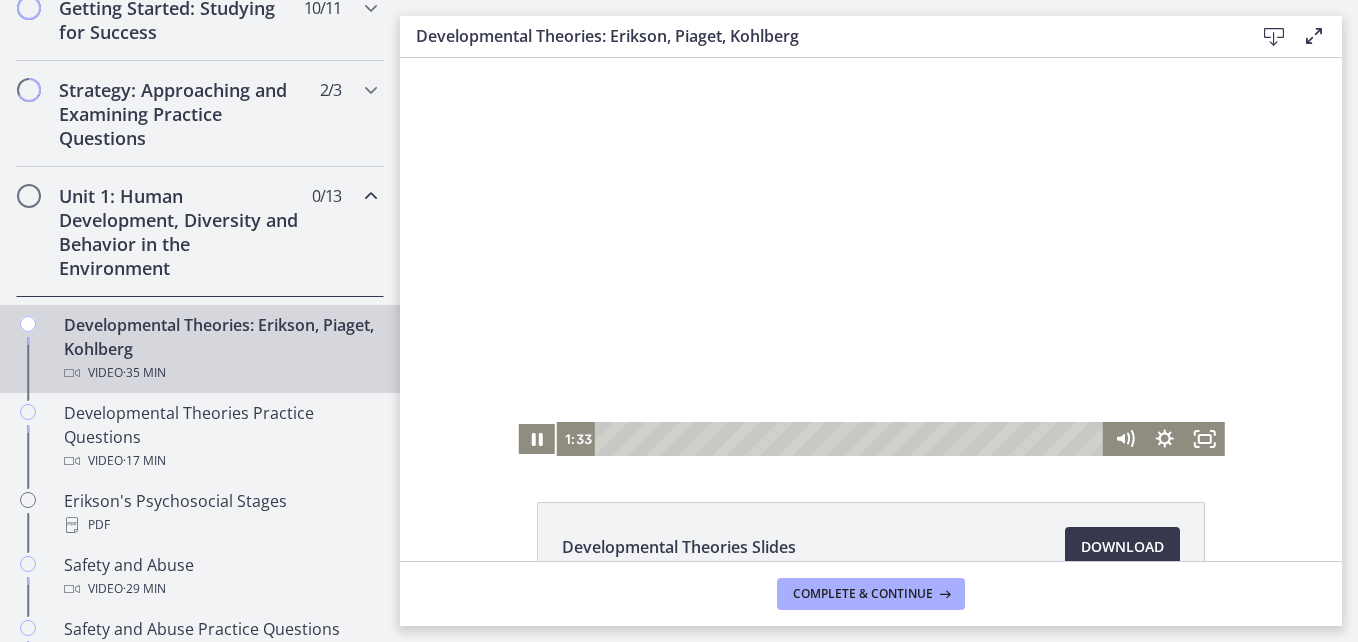 type 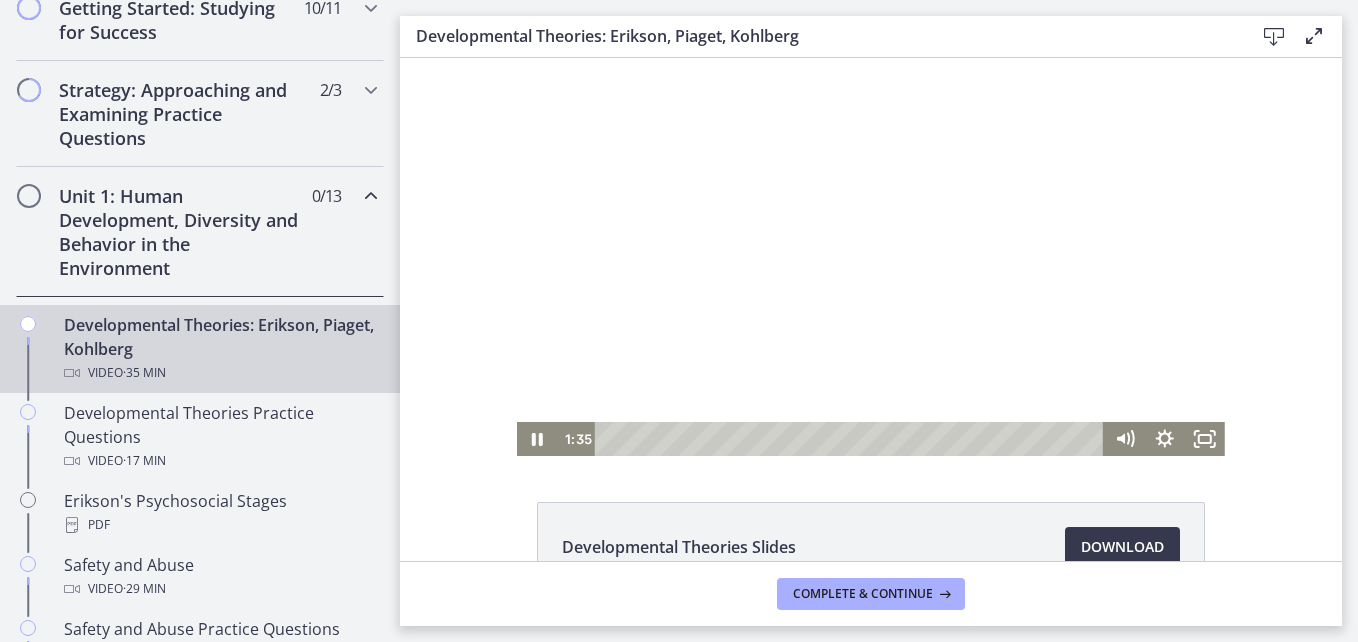 click on "Developmental Theories Slides" at bounding box center [679, 547] 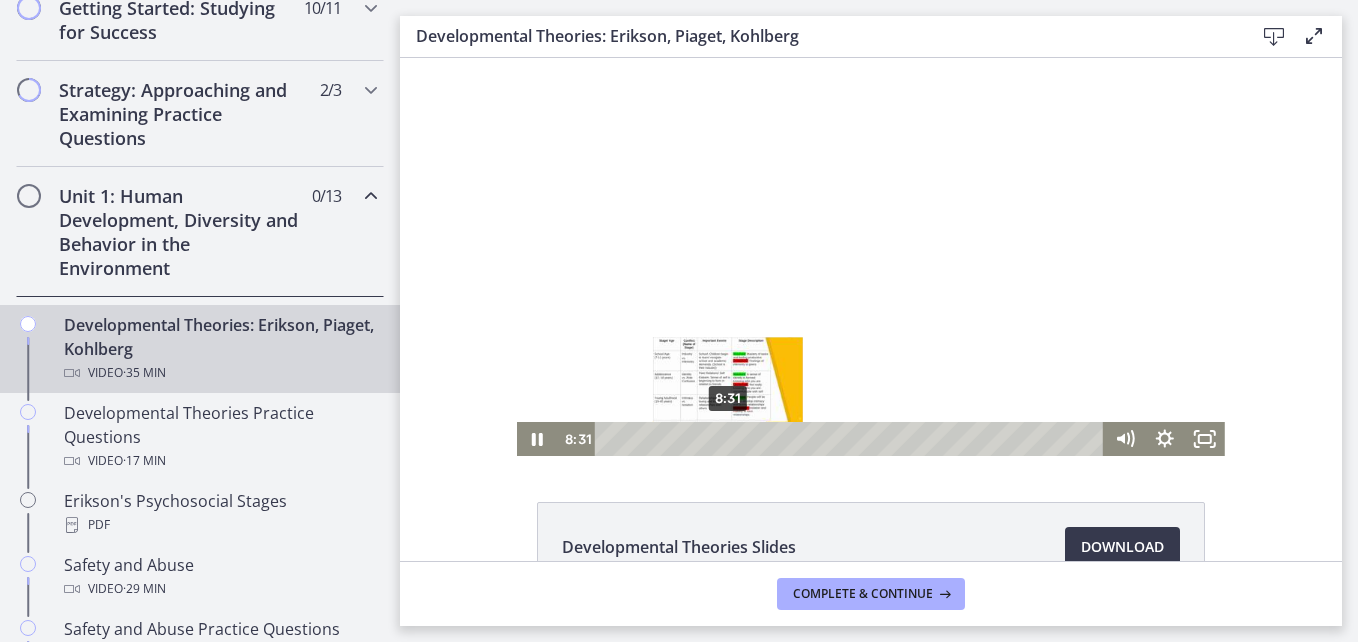 click on "8:31" at bounding box center [852, 439] 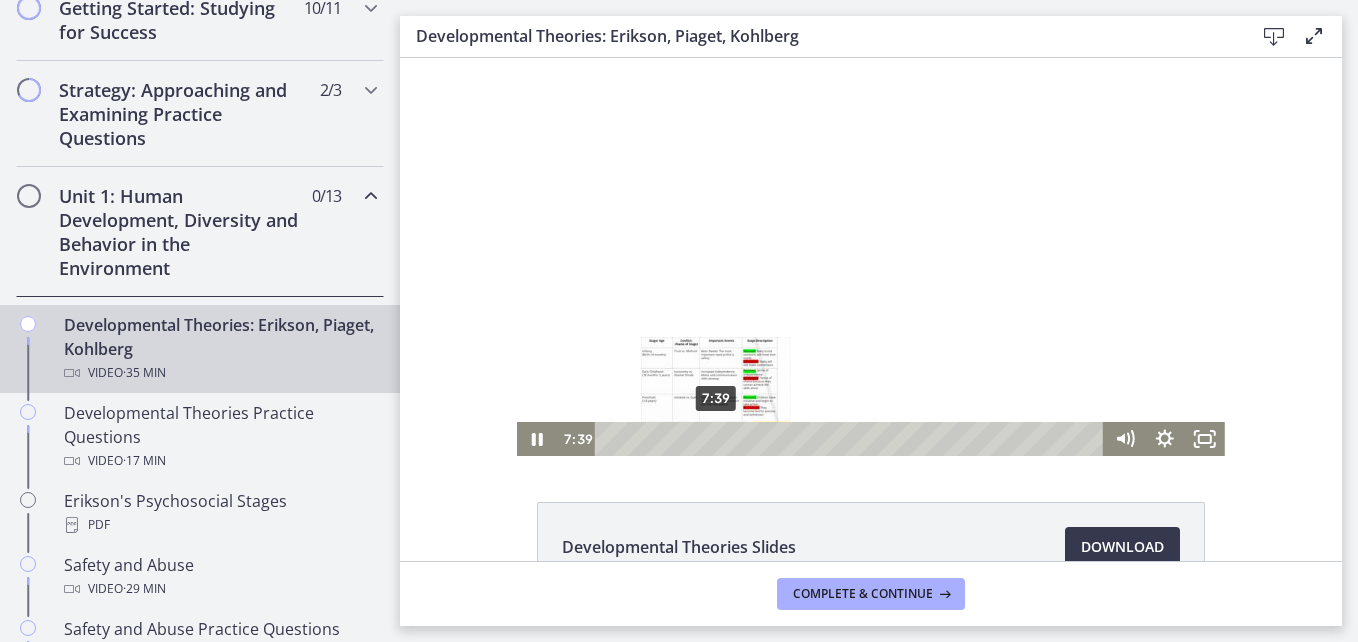 click on "7:39" at bounding box center [852, 439] 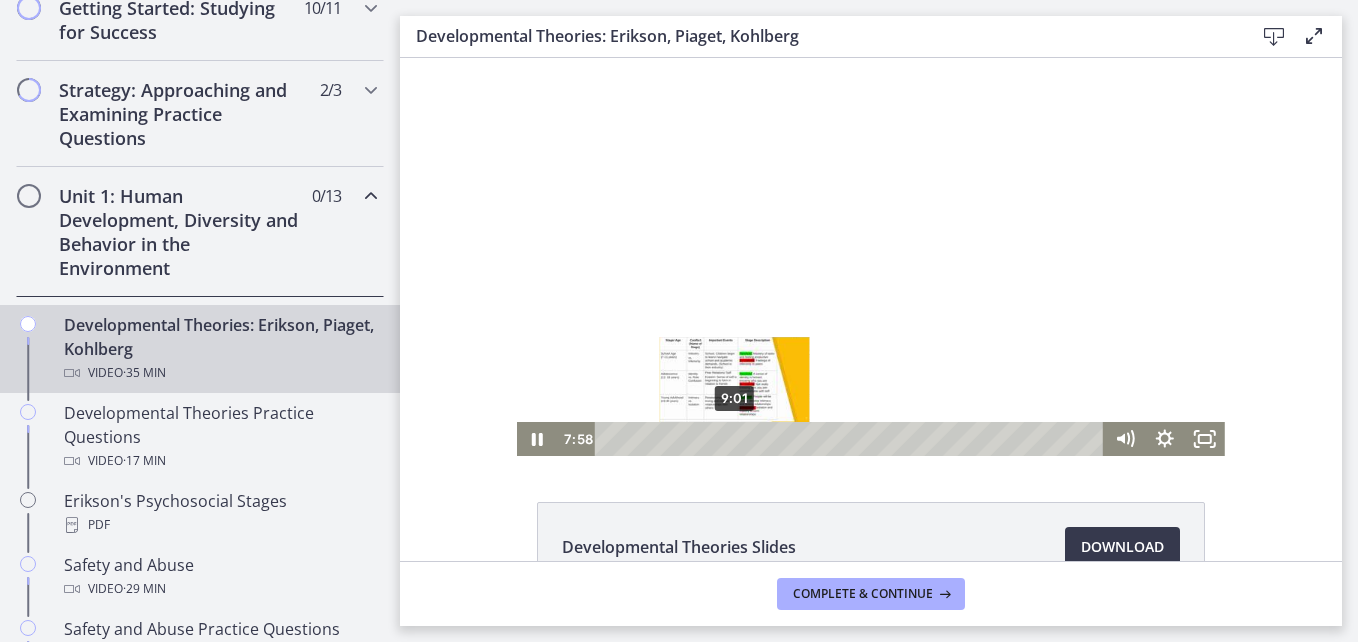 click on "9:01" at bounding box center [852, 439] 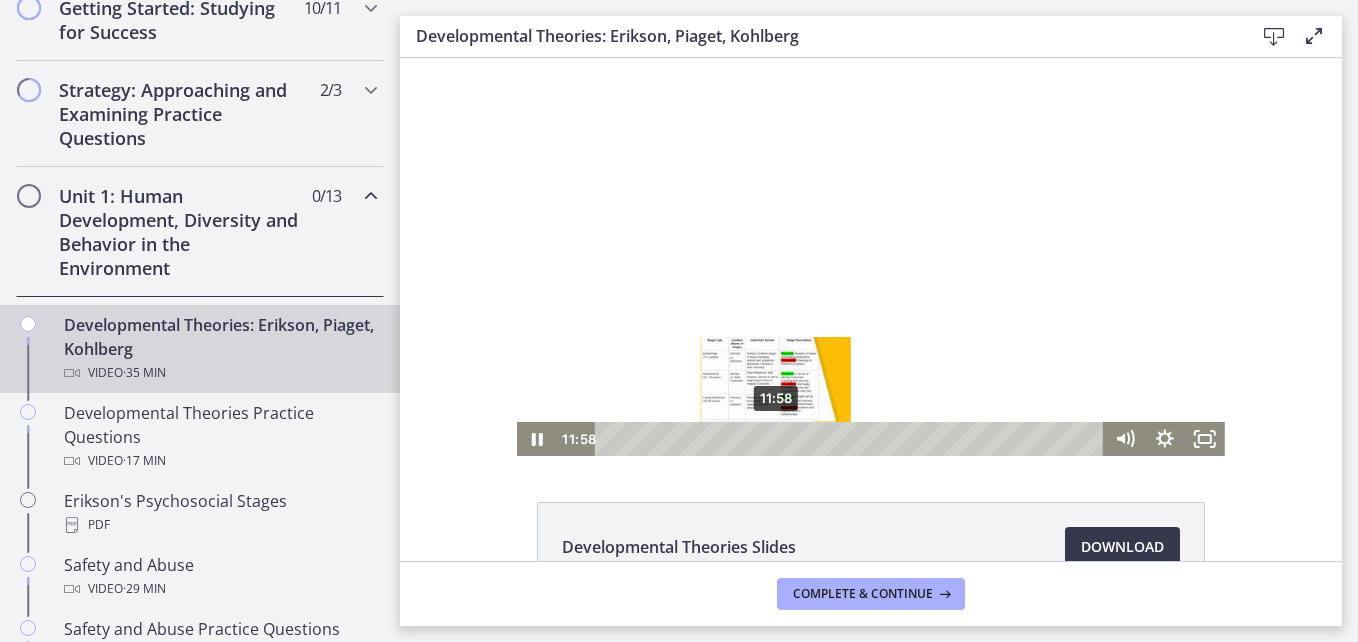 click on "11:58" at bounding box center [852, 439] 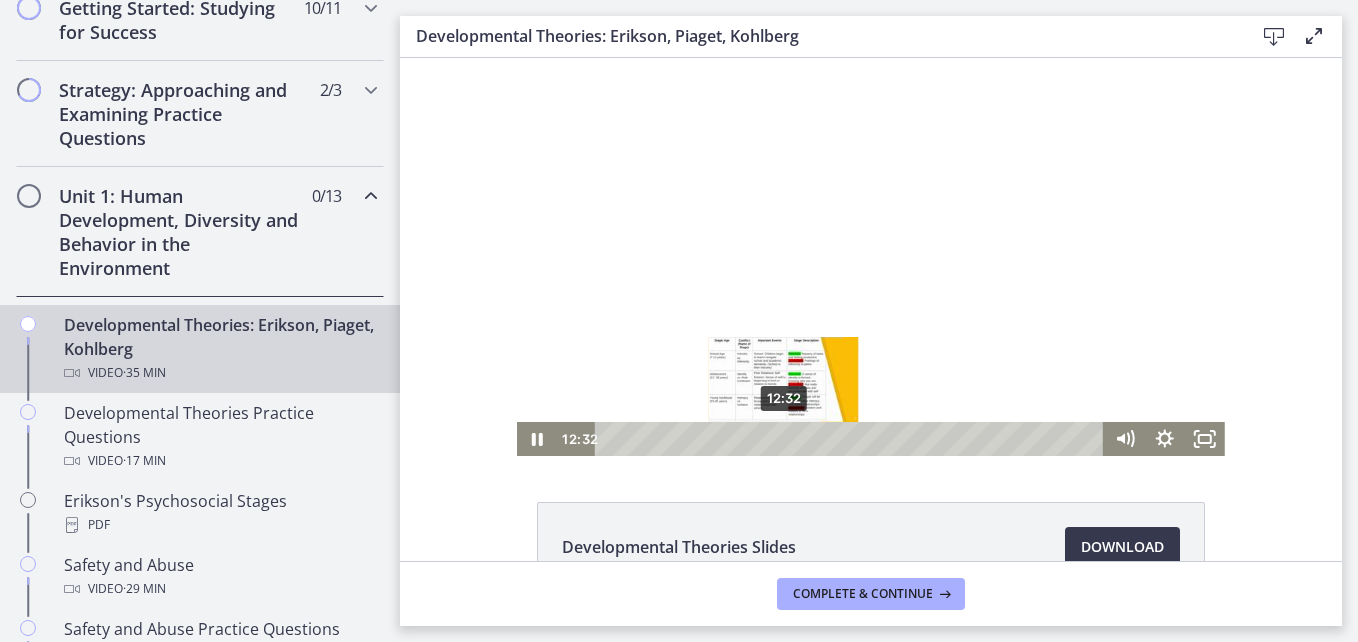 click on "12:32" at bounding box center (852, 439) 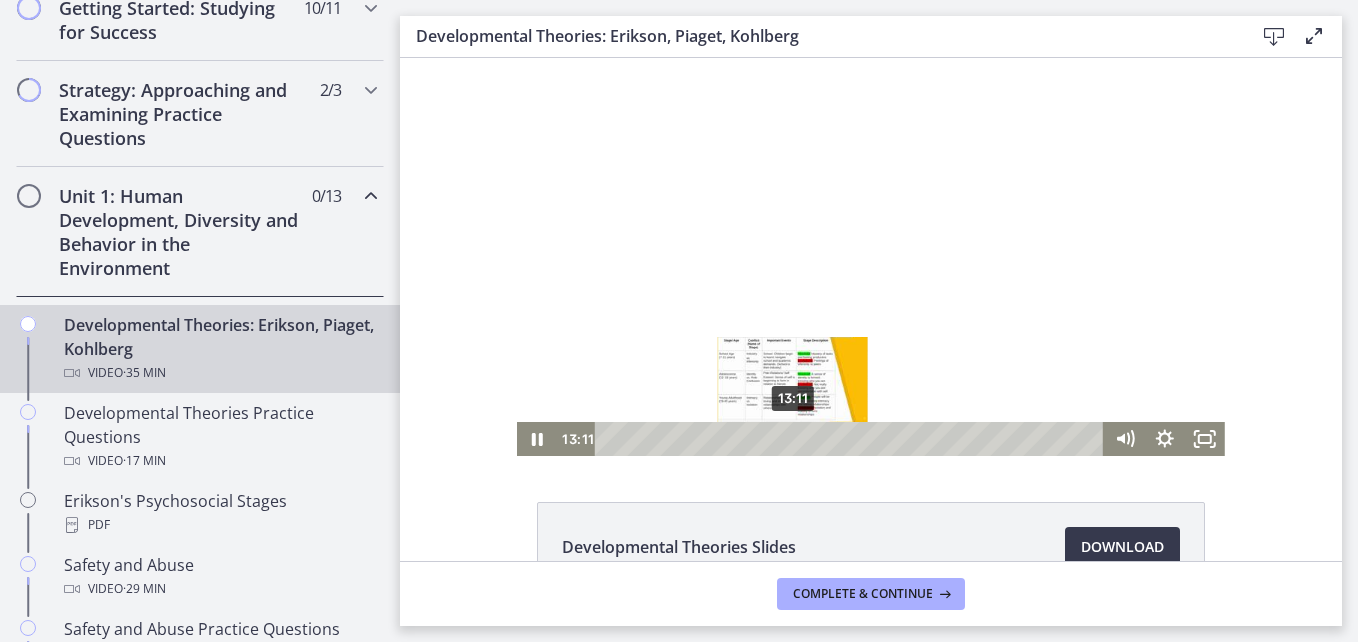click on "13:11" at bounding box center [852, 439] 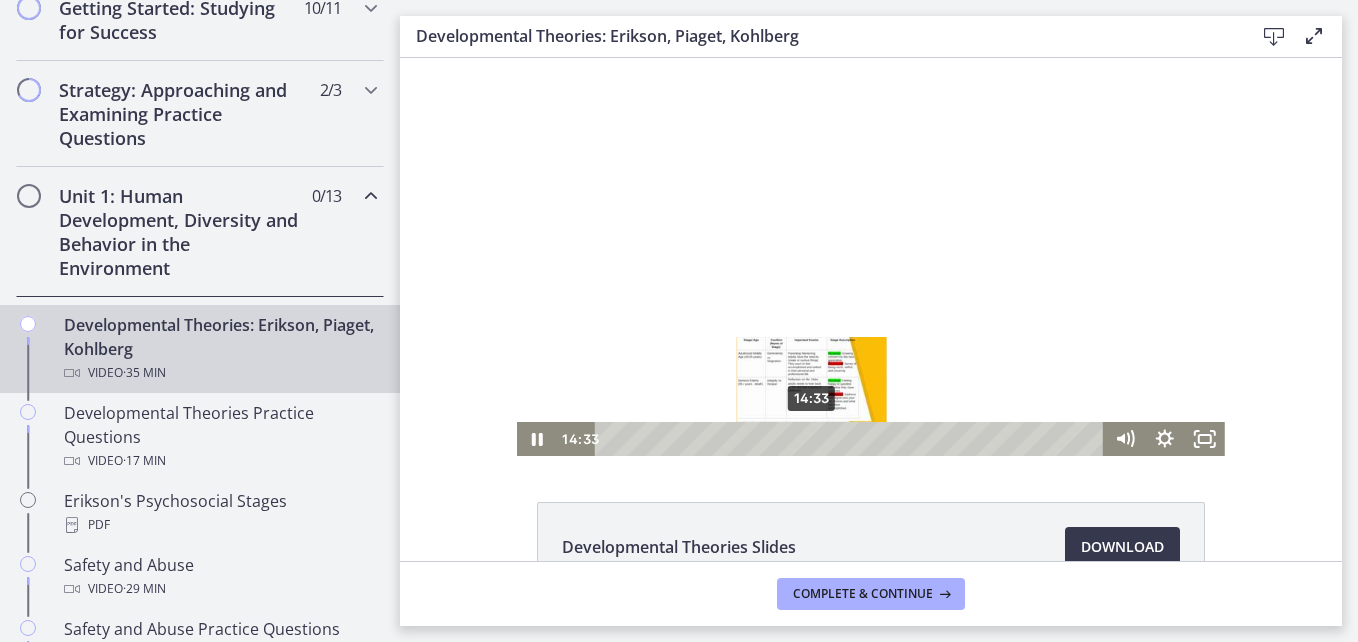 click on "14:33" at bounding box center (852, 439) 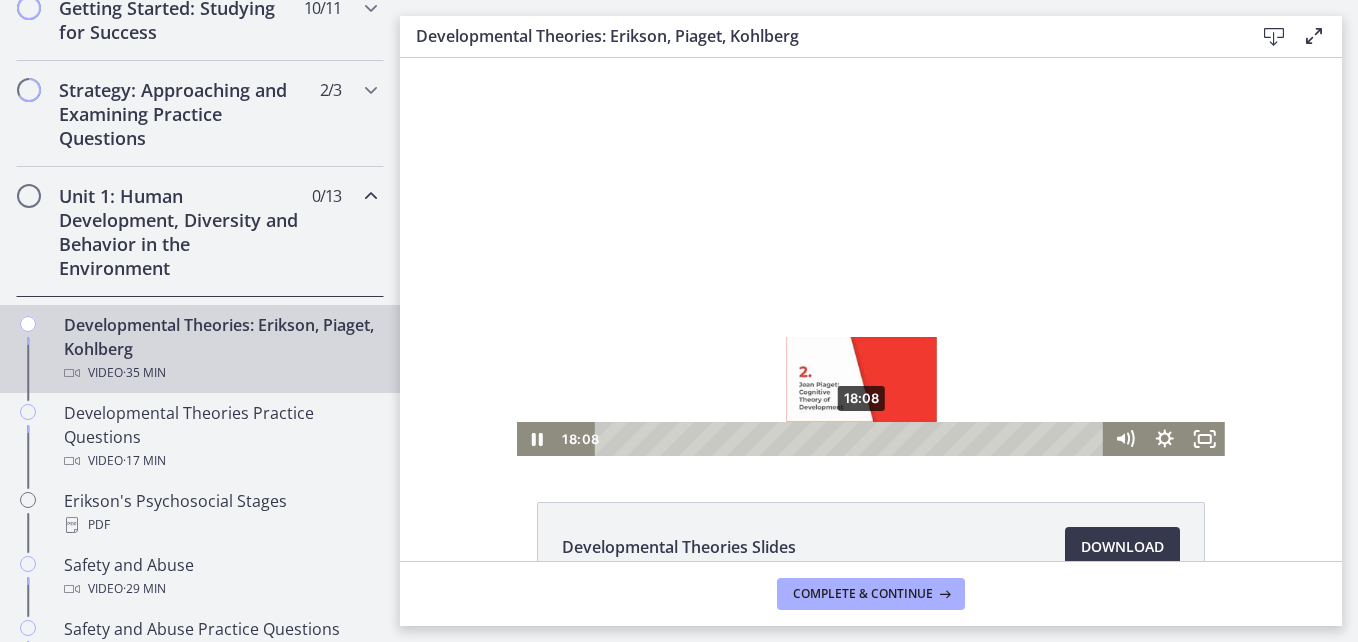 click on "18:08" at bounding box center [852, 439] 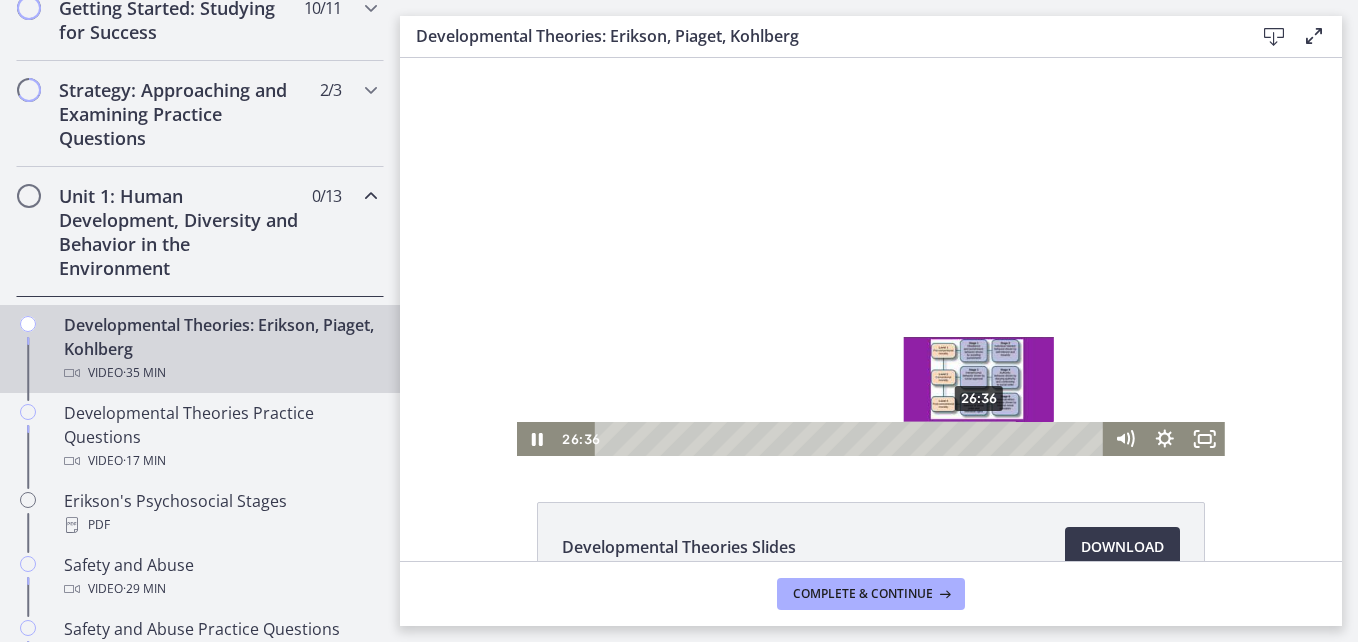 click at bounding box center [978, 438] 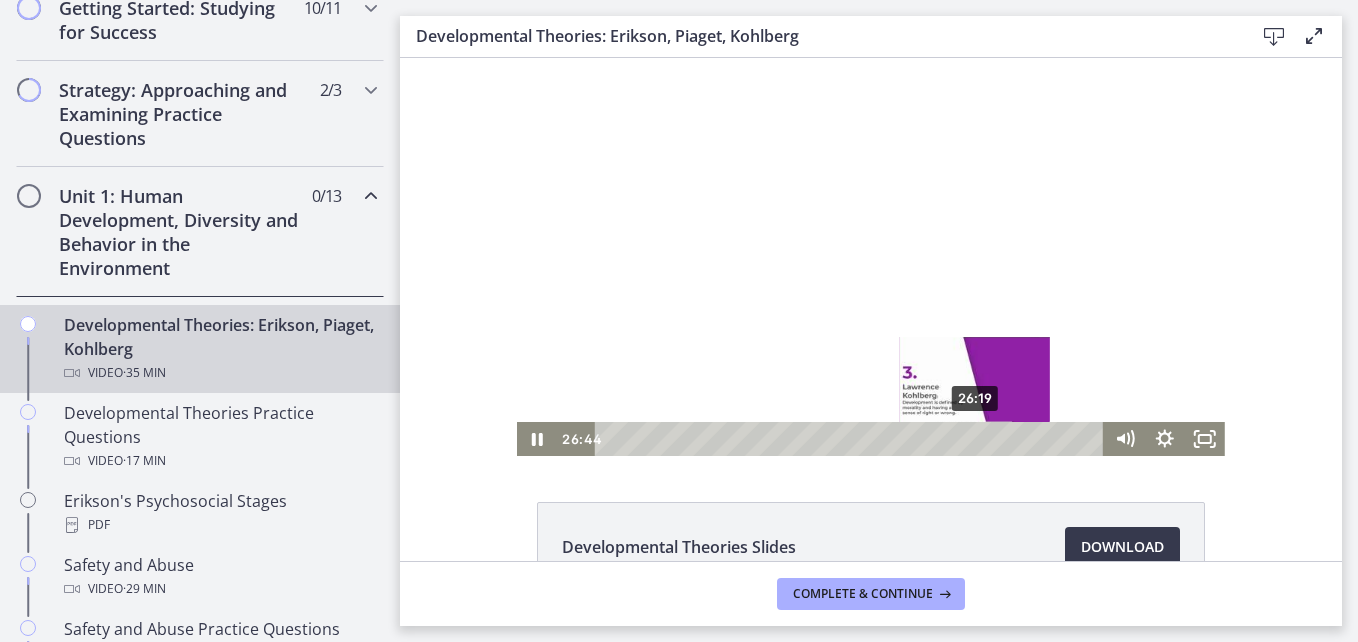 click at bounding box center (980, 438) 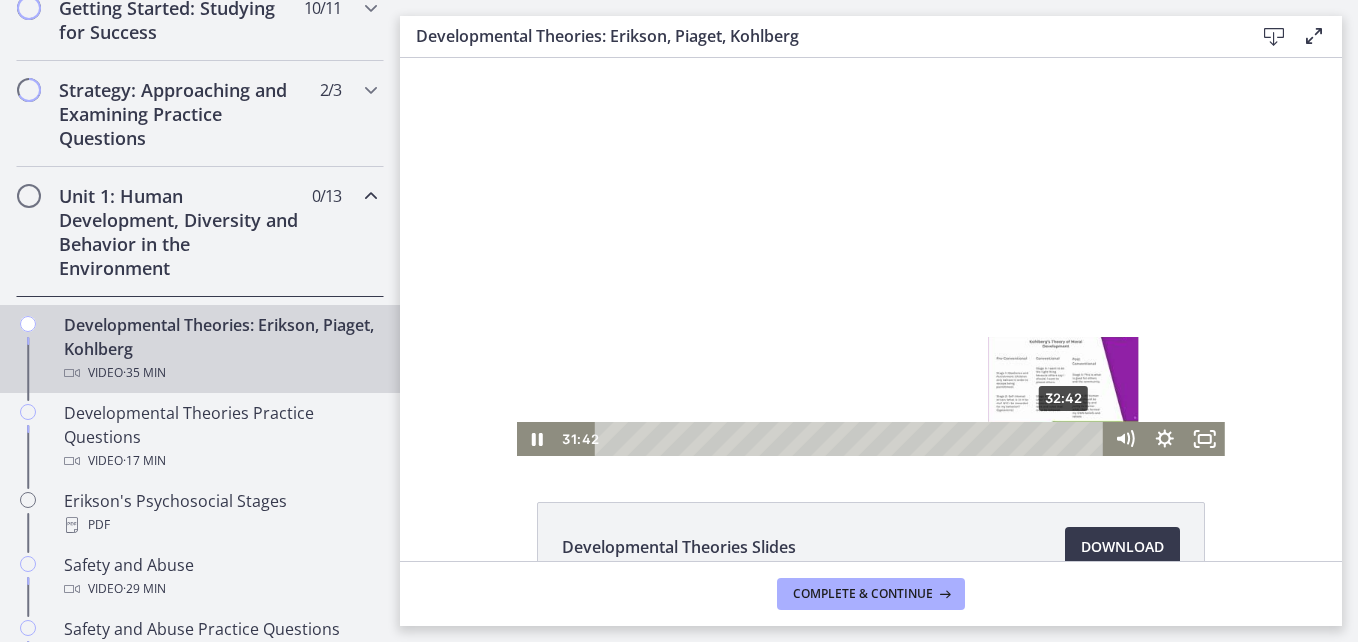 click on "32:42" at bounding box center (852, 439) 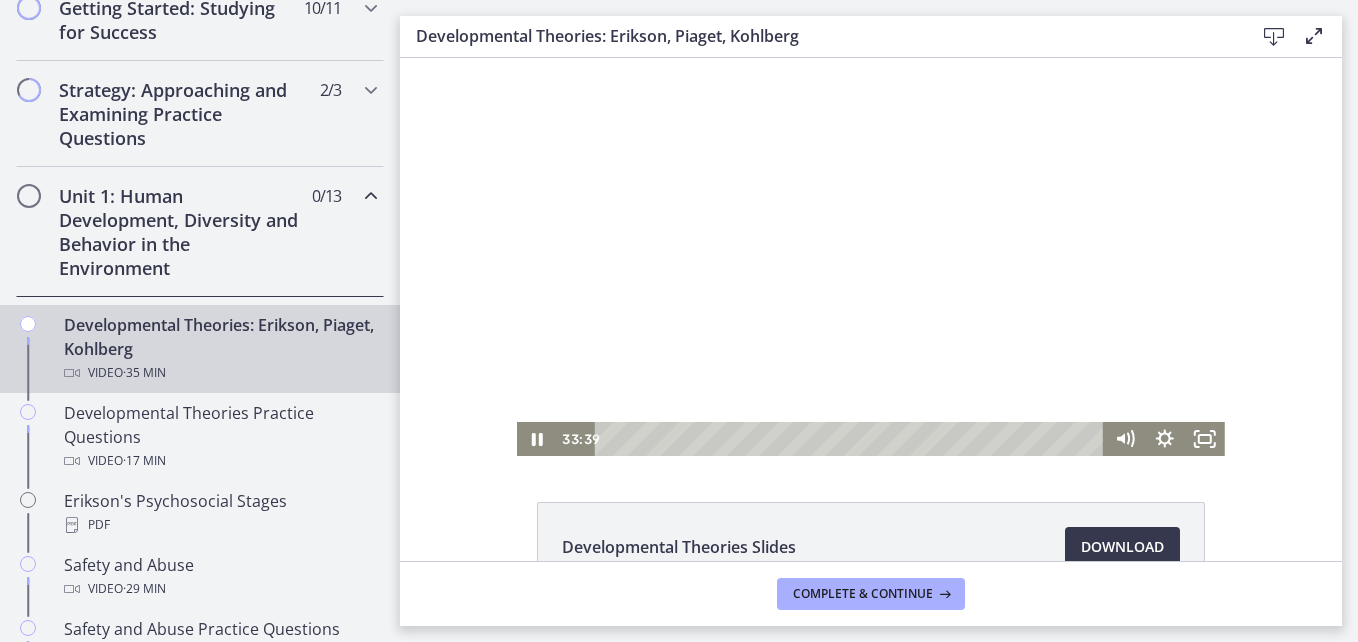 click at bounding box center (871, 257) 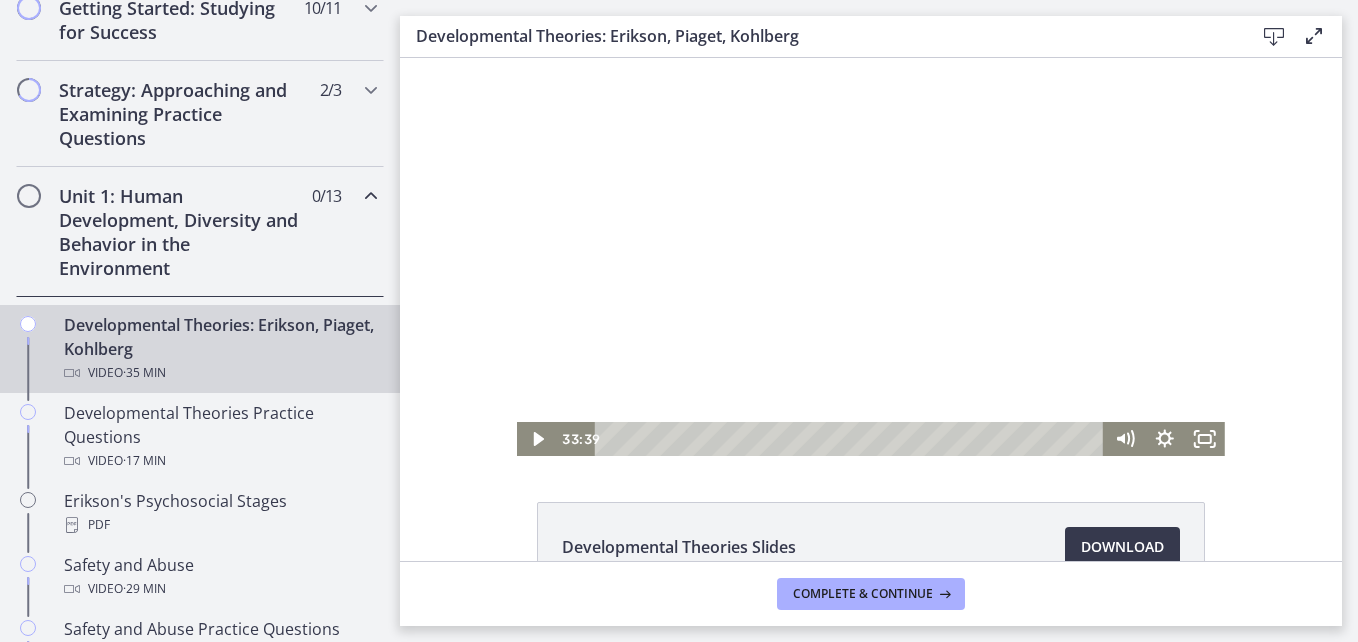 click at bounding box center [871, 257] 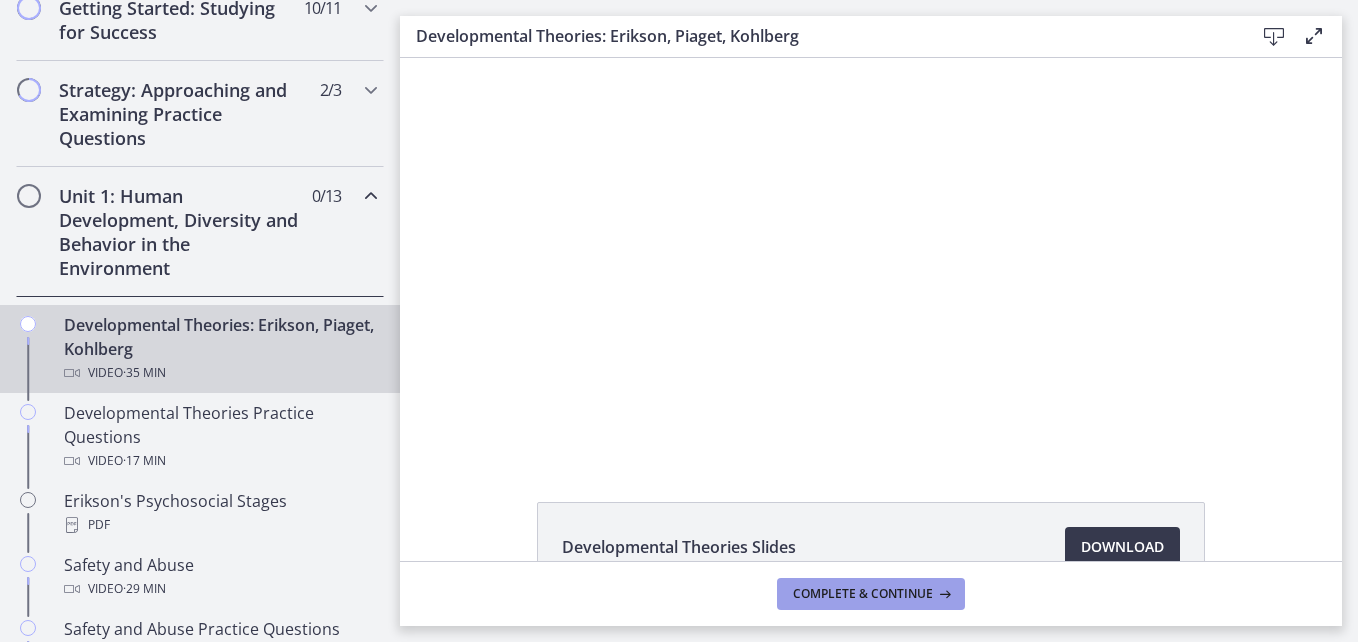 click on "Complete & continue" at bounding box center (863, 594) 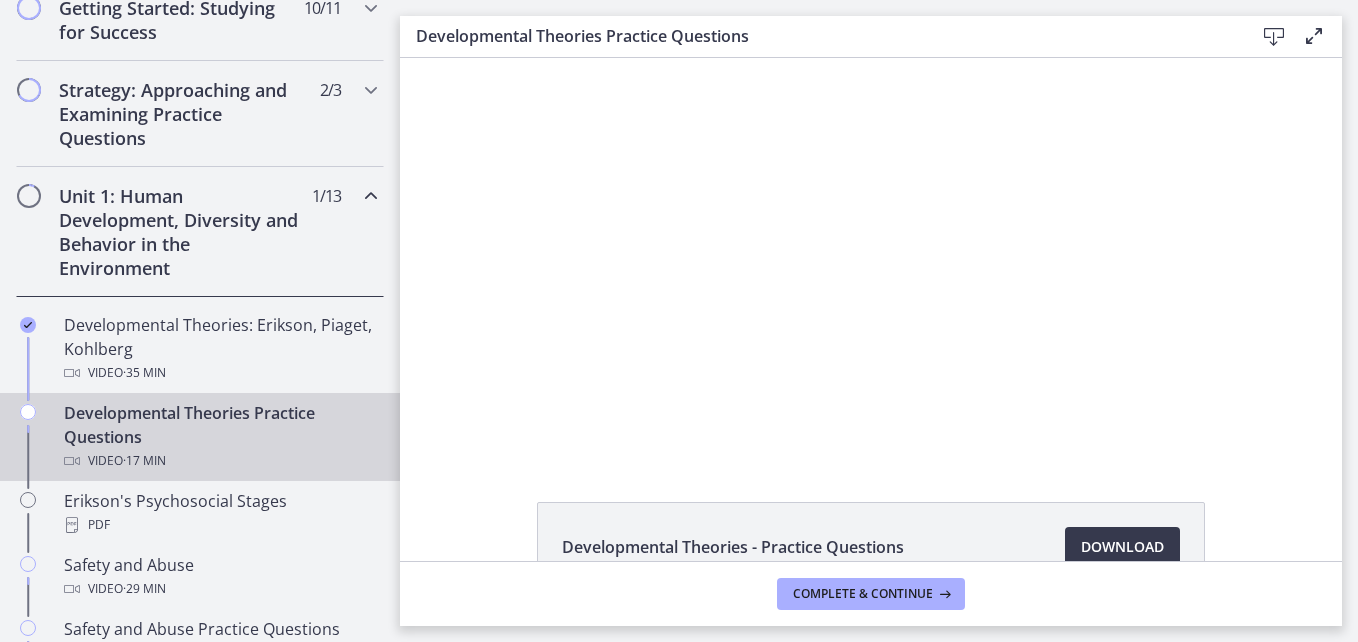 scroll, scrollTop: 0, scrollLeft: 0, axis: both 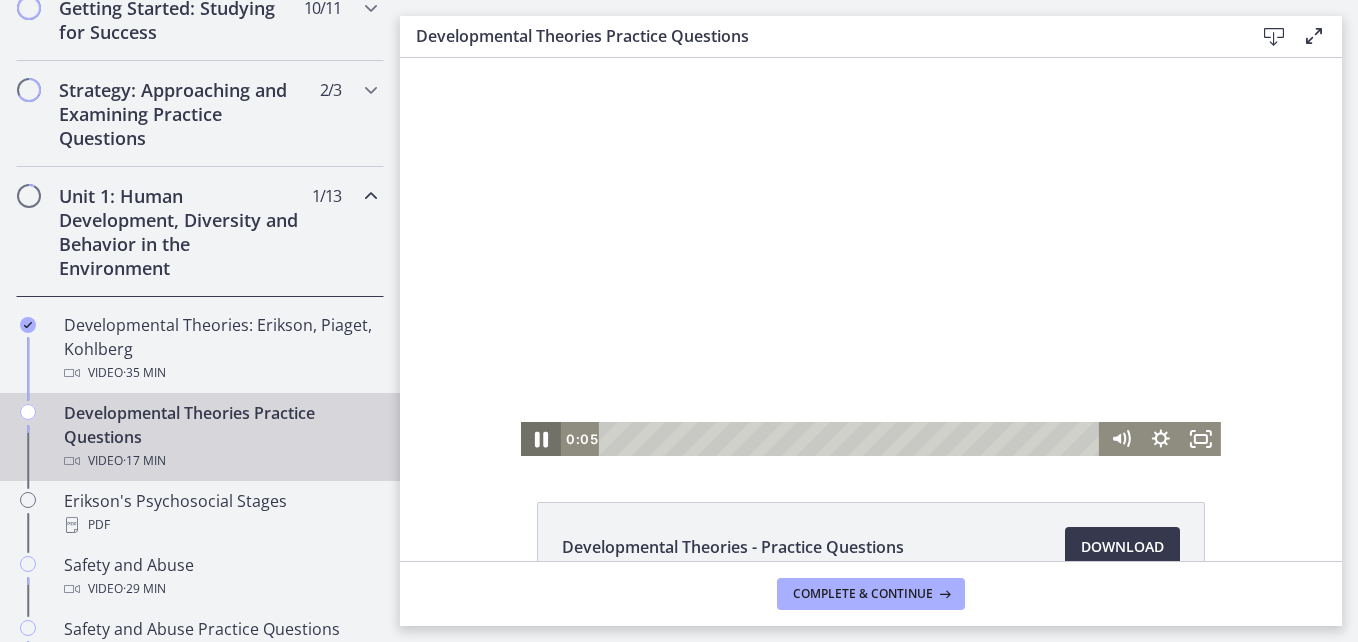 click 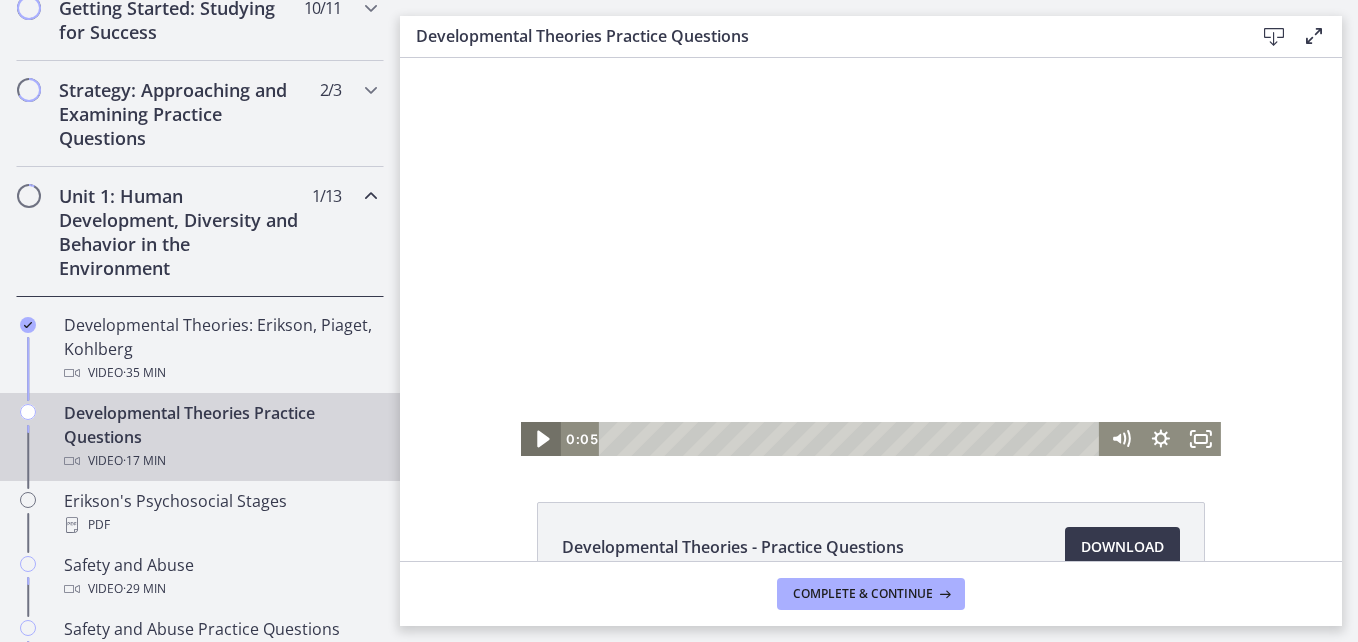 click 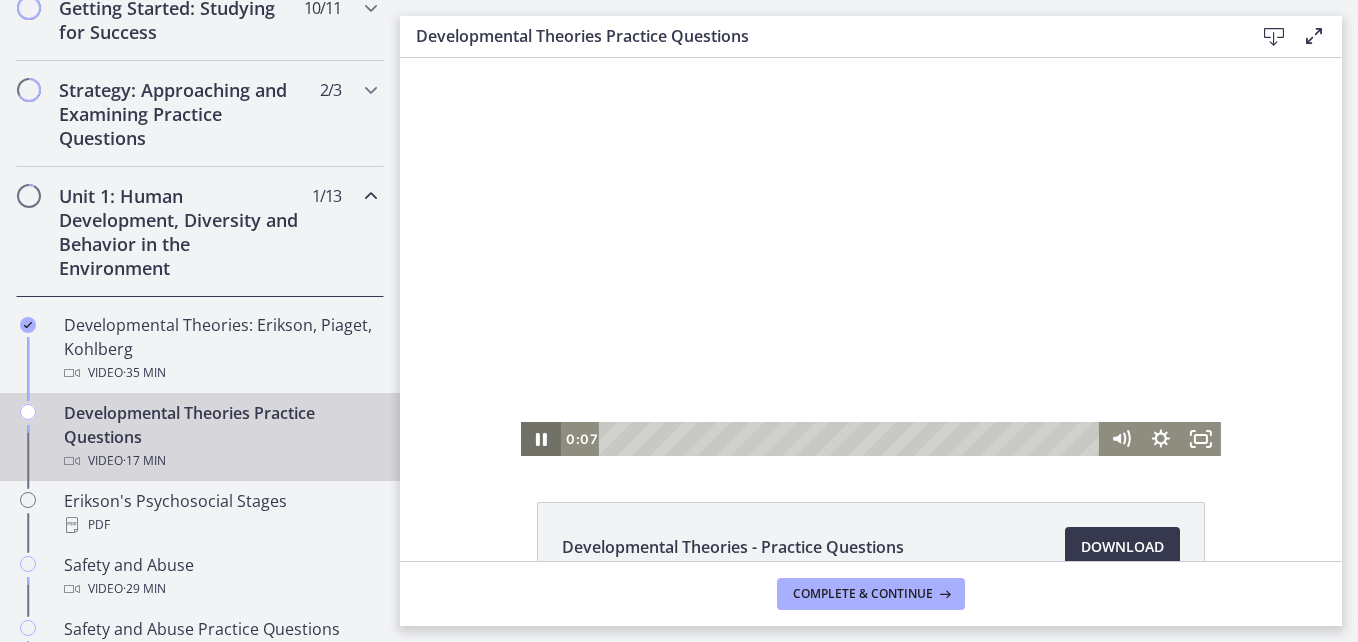 type 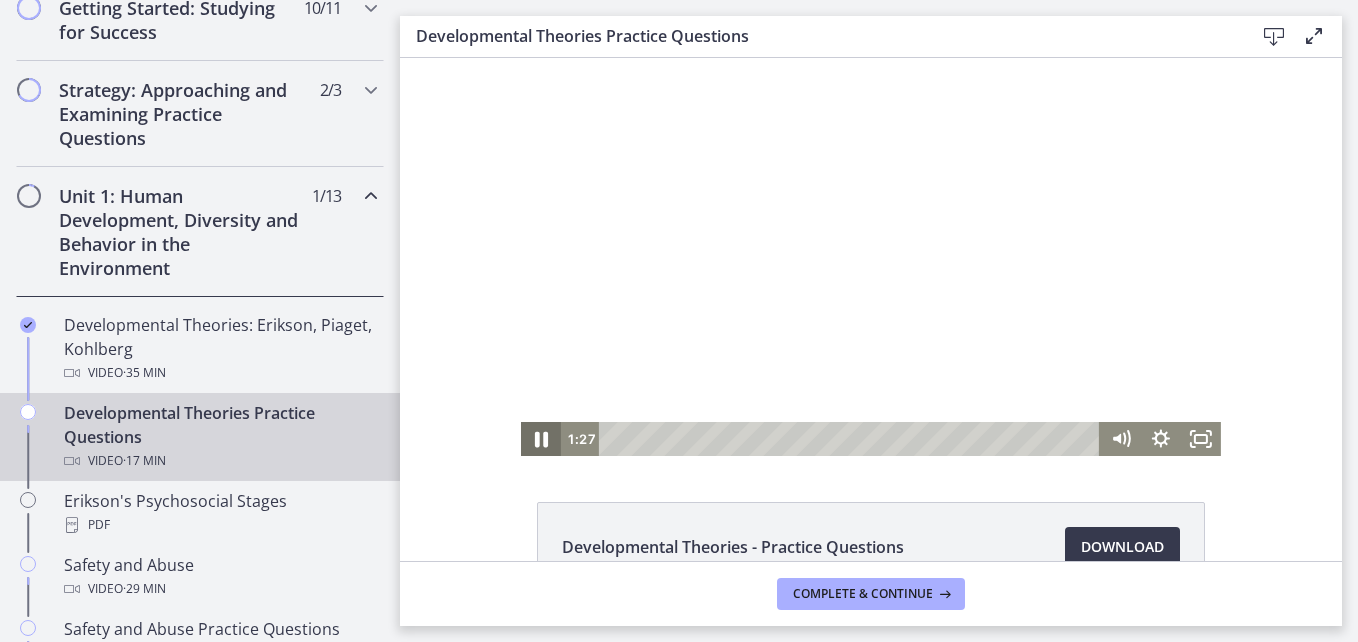 click 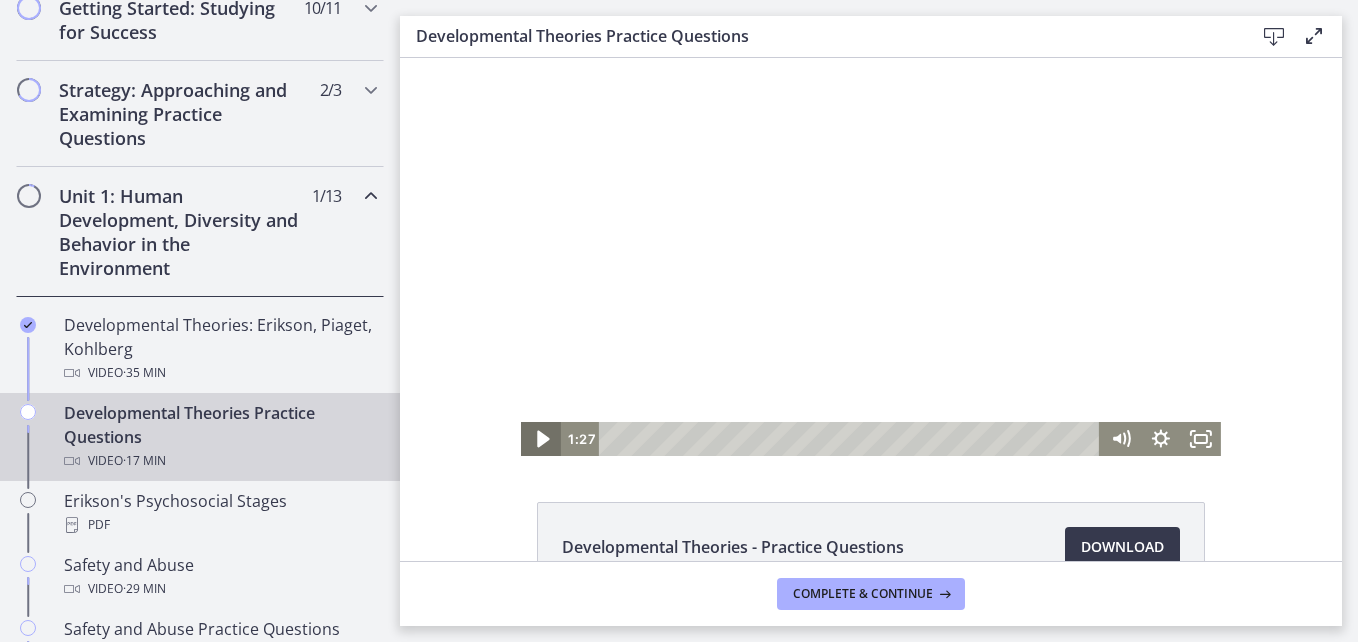click 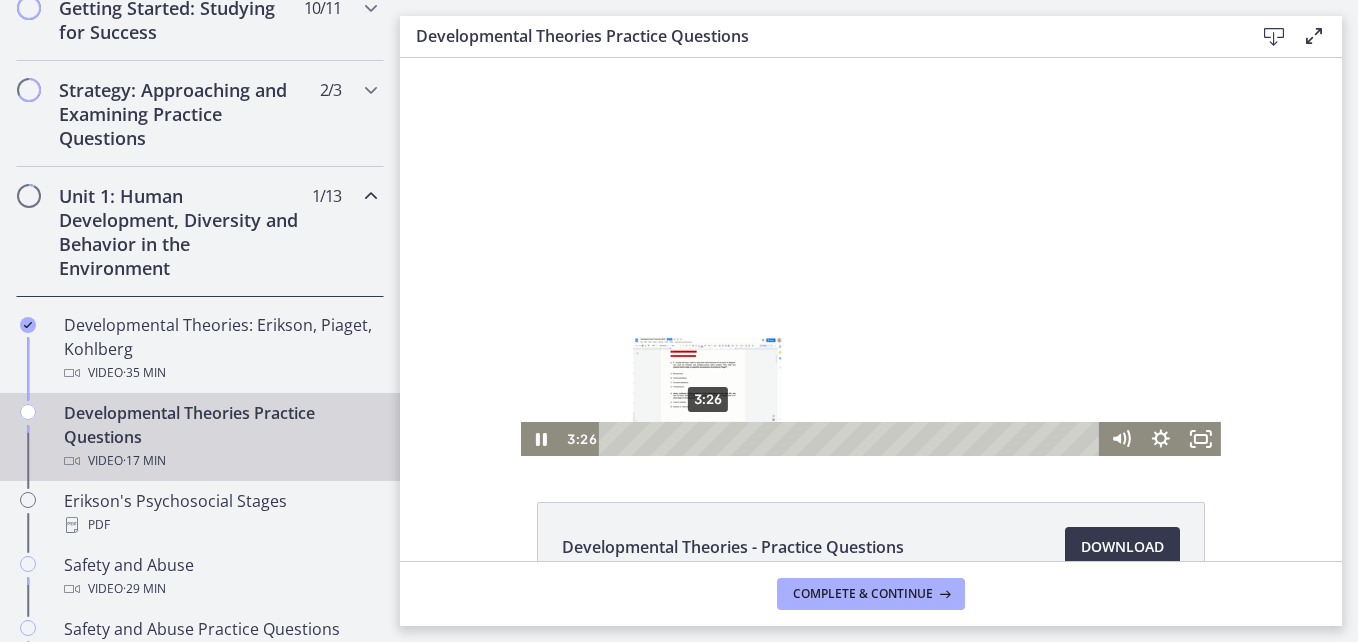 click at bounding box center [707, 438] 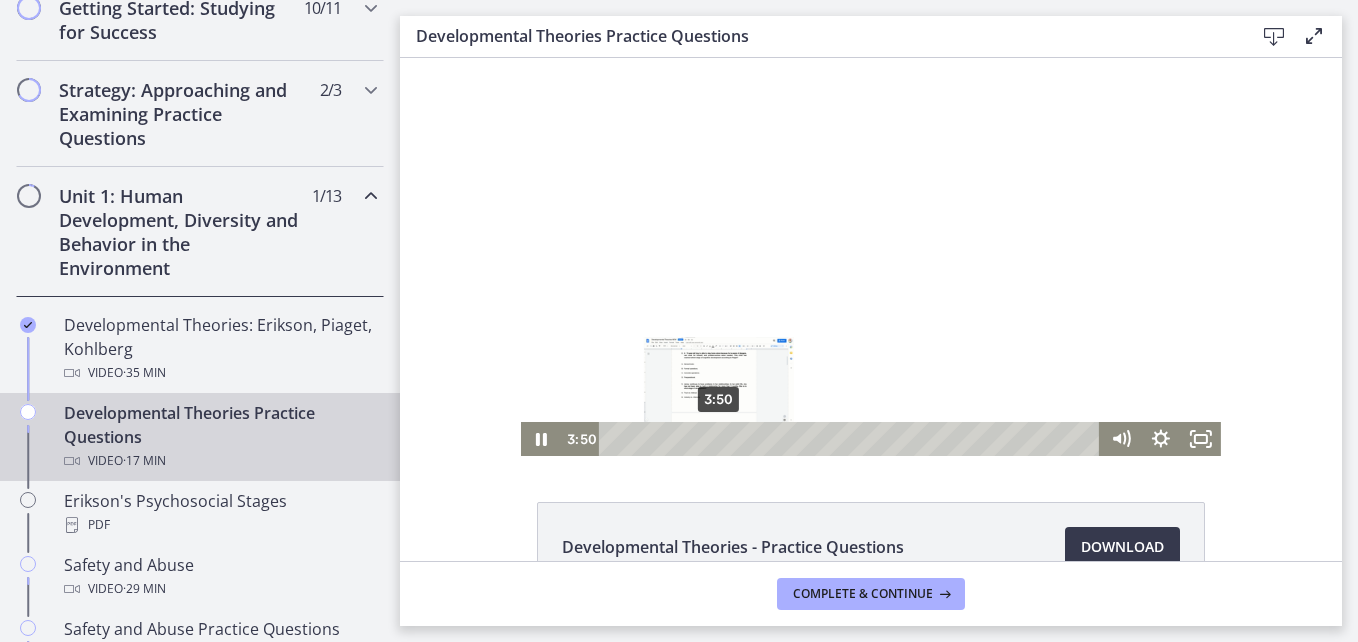 click on "3:50" at bounding box center [852, 439] 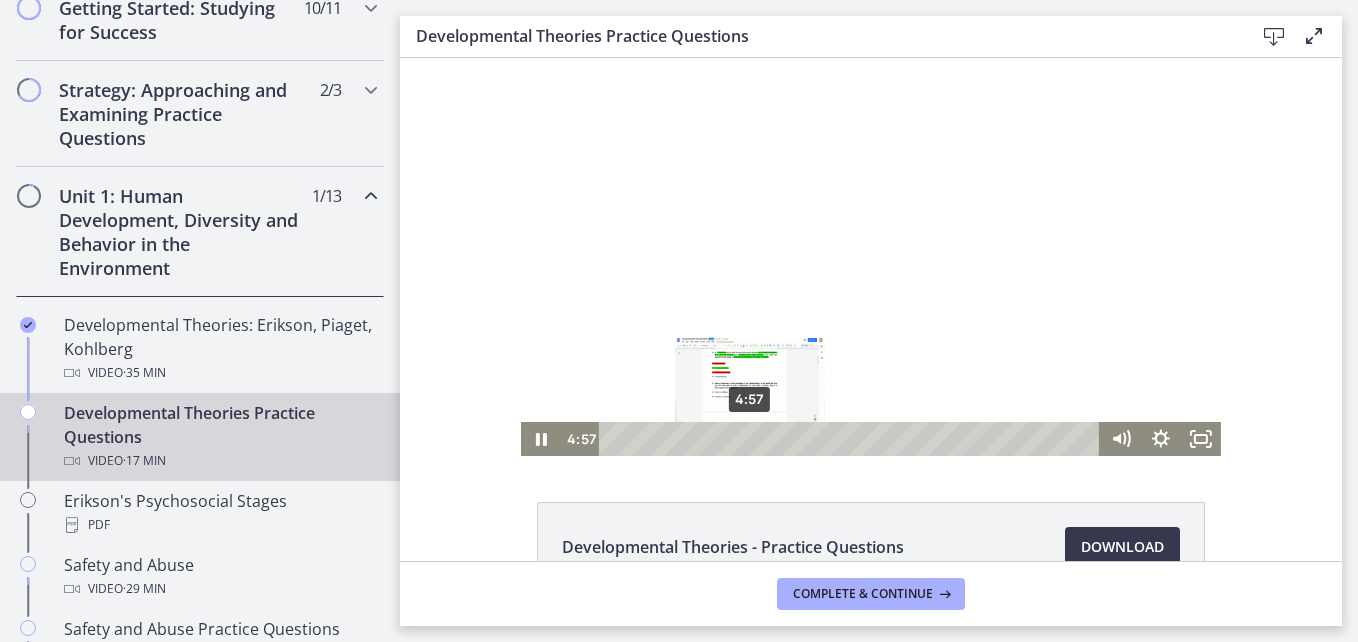 click on "4:57" at bounding box center (852, 439) 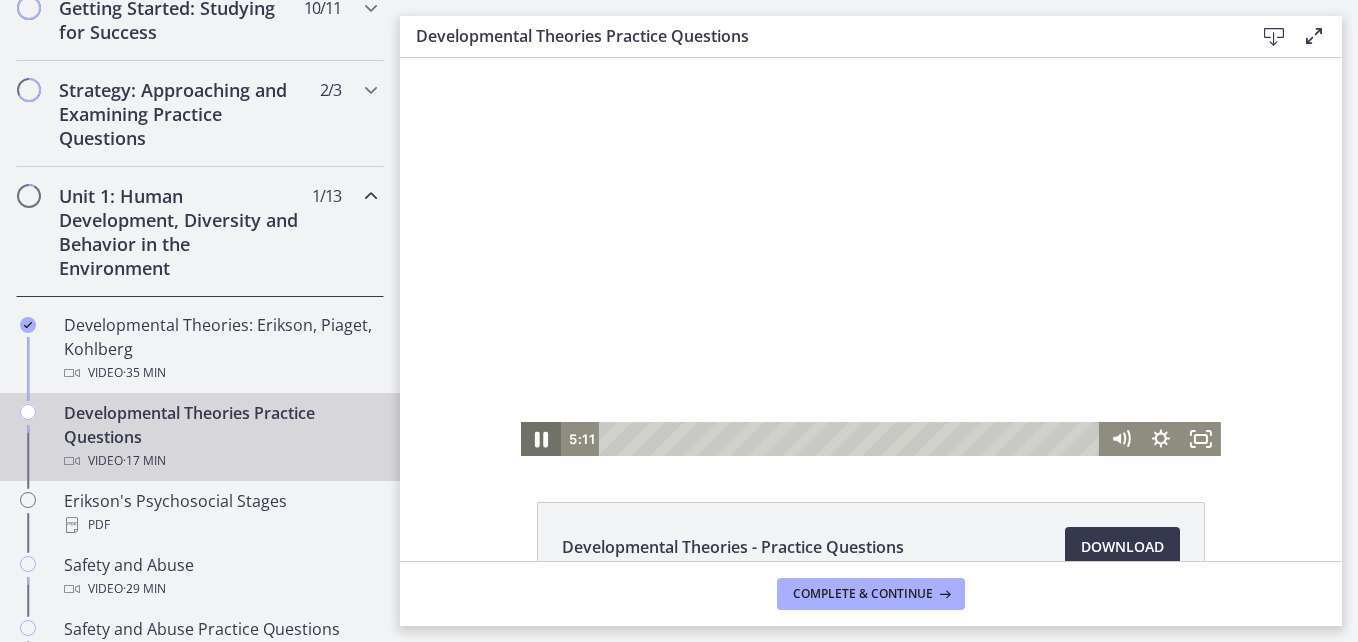click 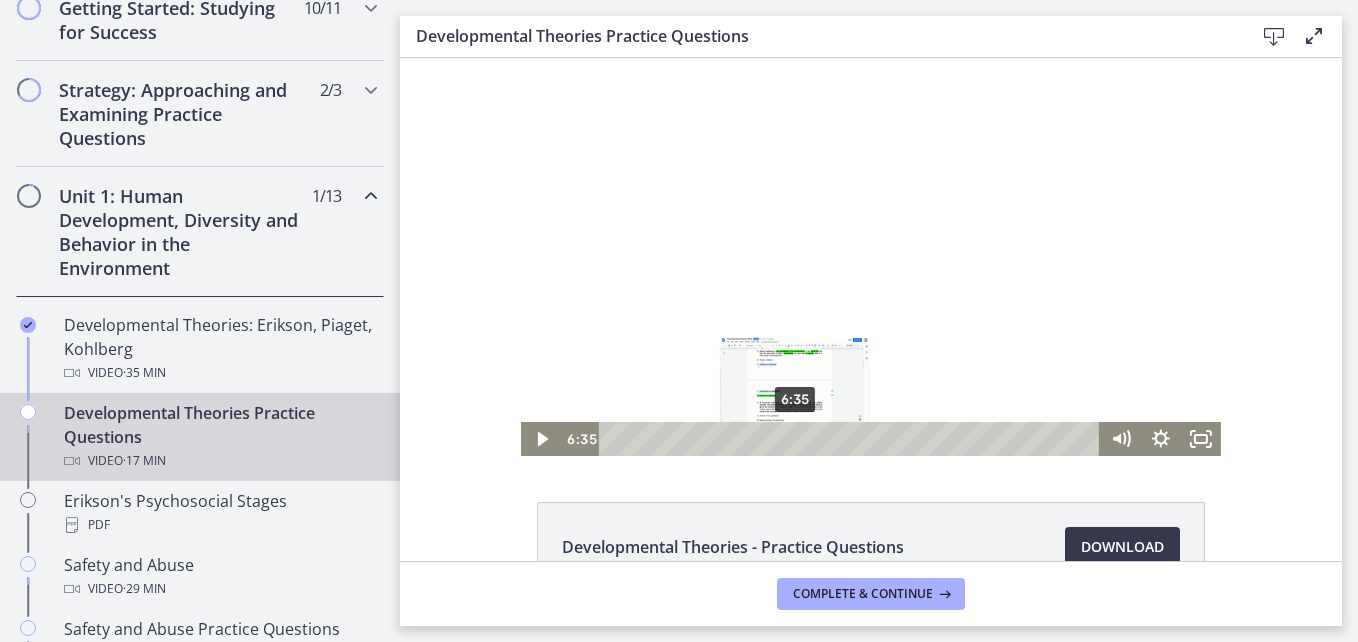 click on "6:35" at bounding box center (852, 439) 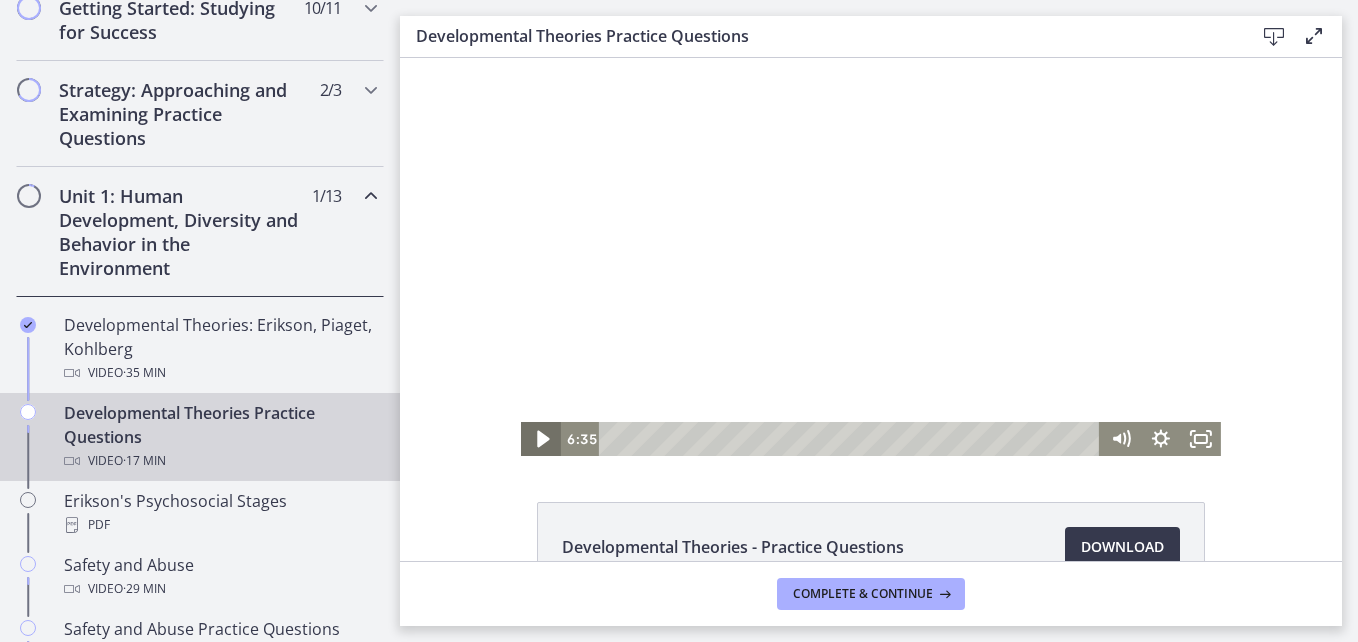 click 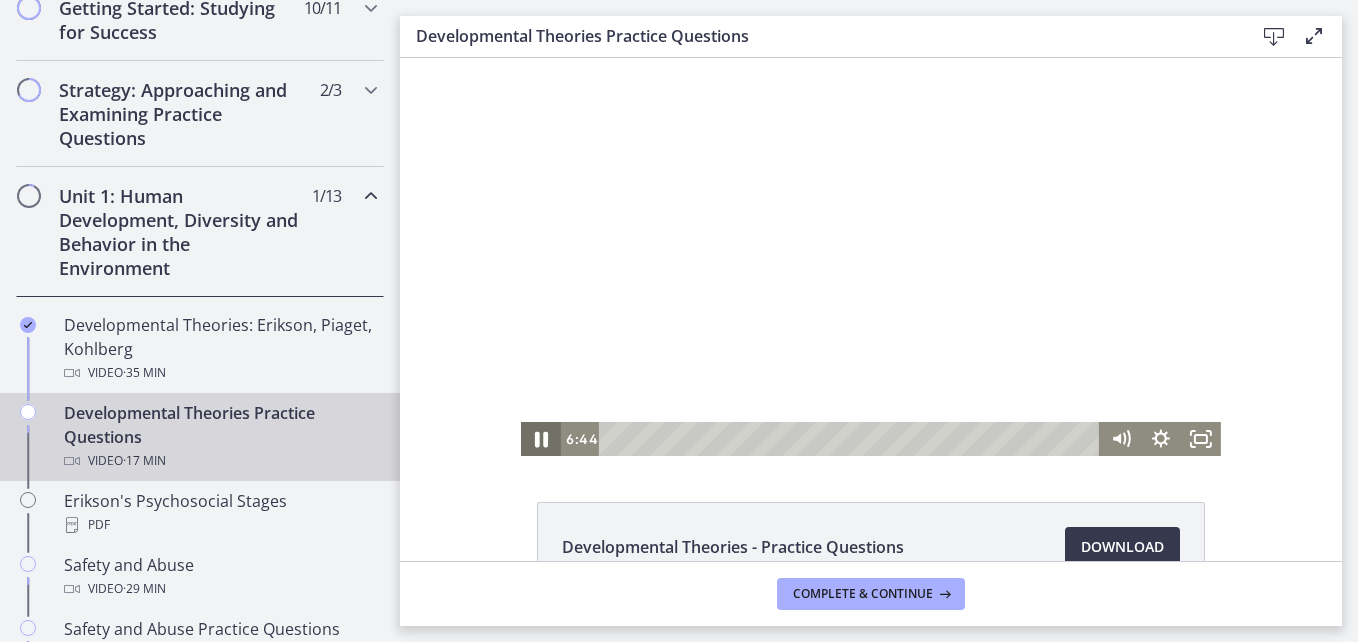click 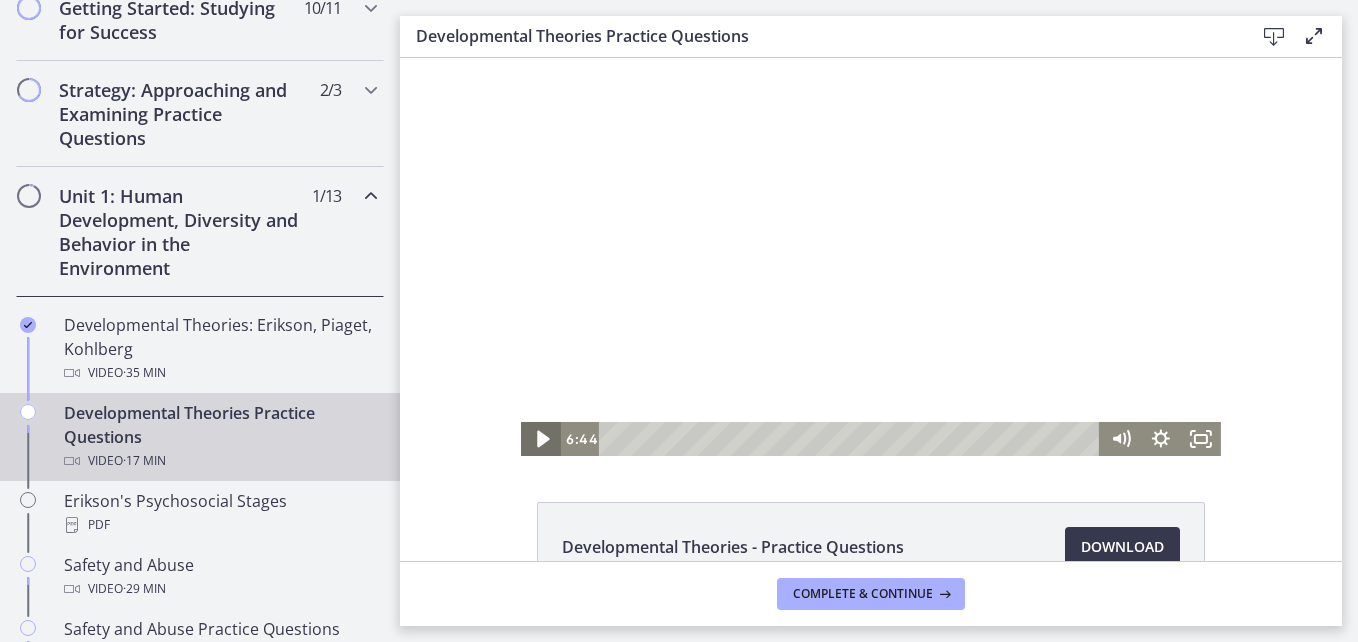 click 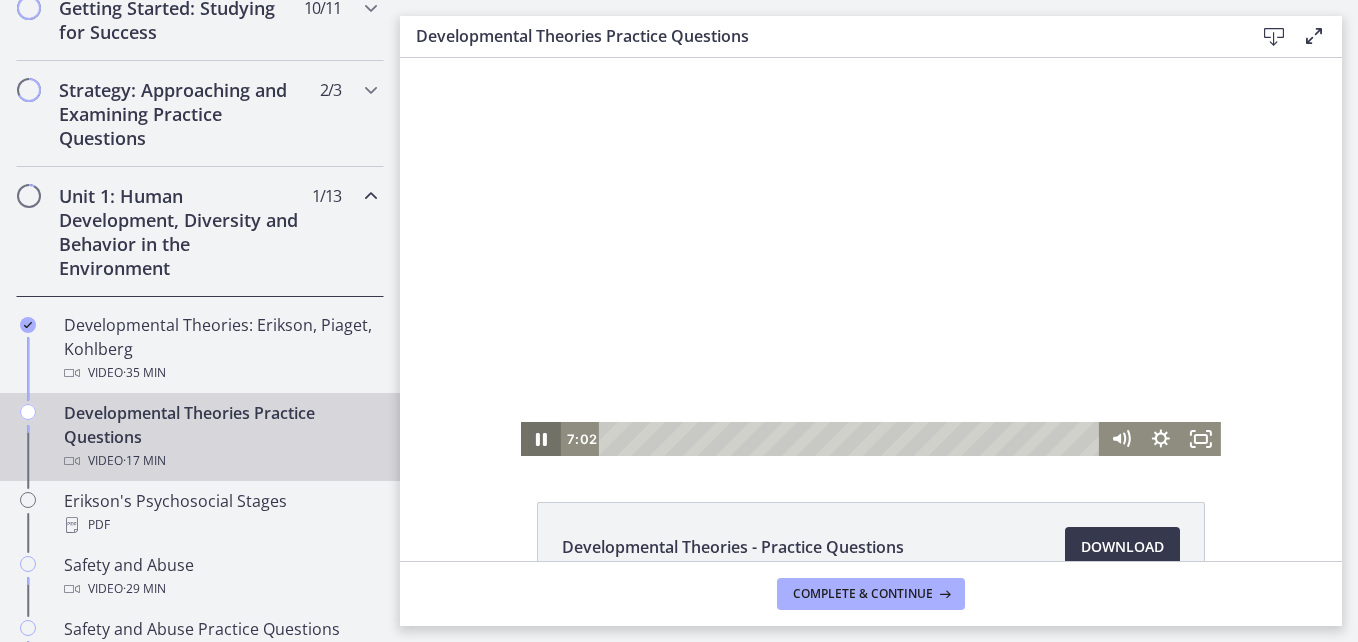 click 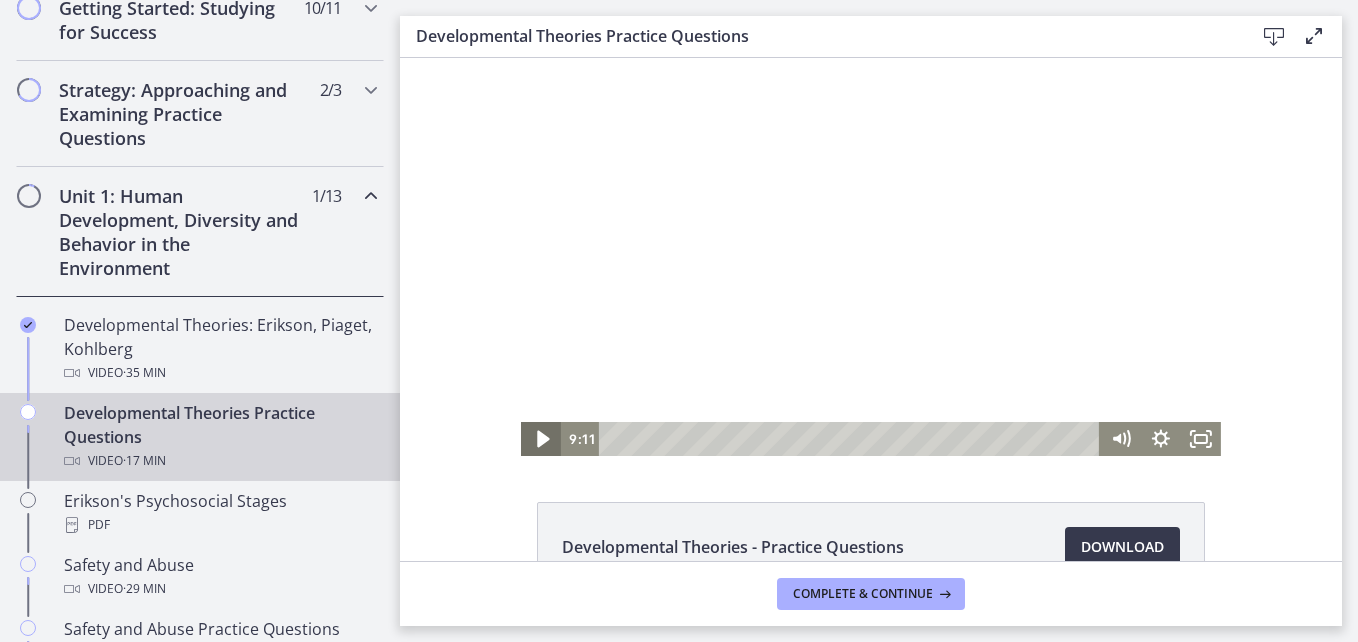 click 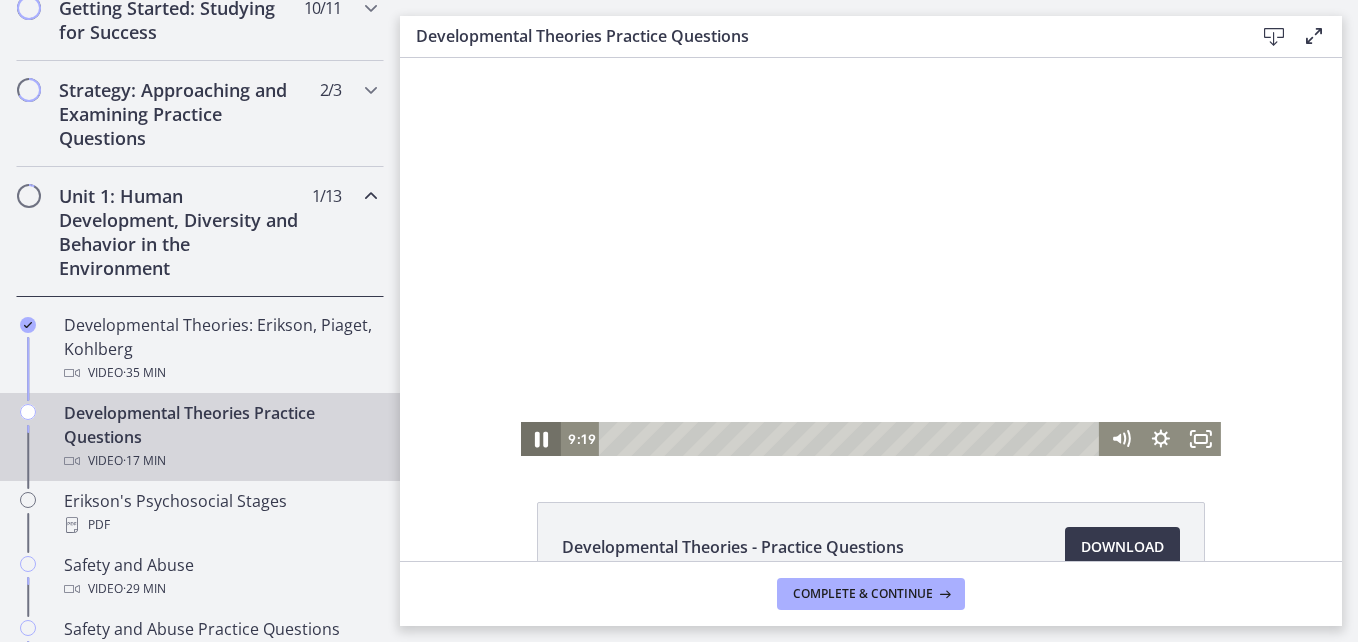 click 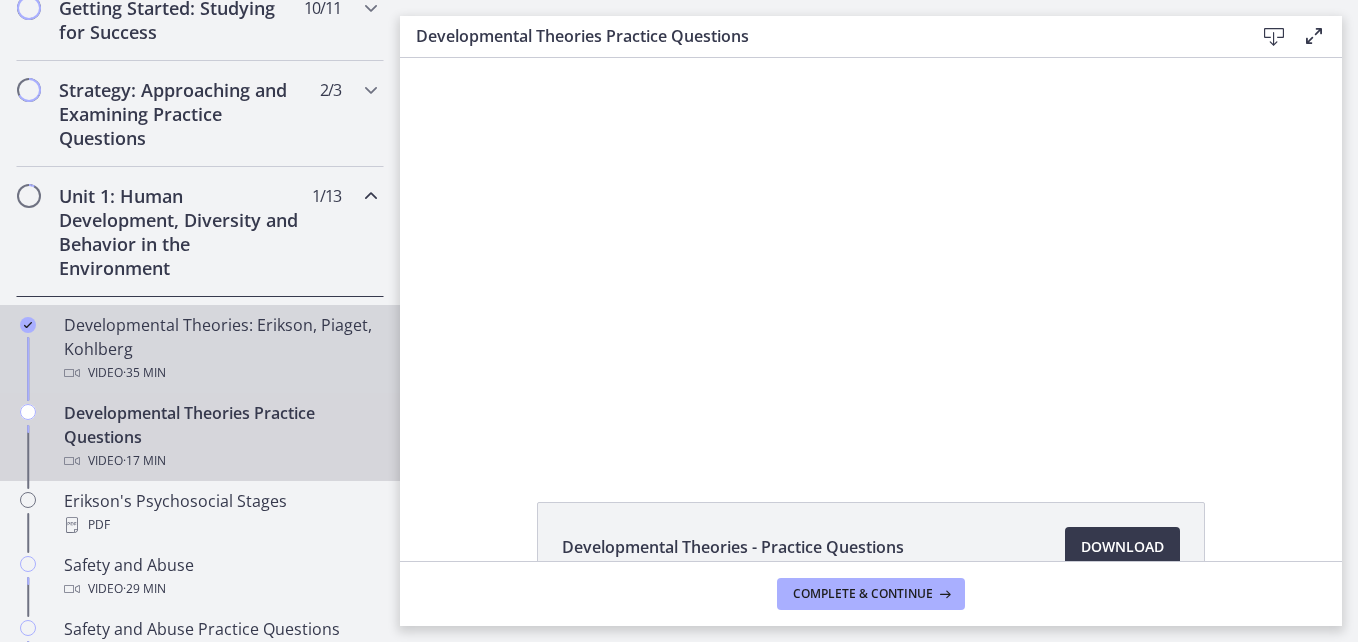 click on "Developmental Theories: Erikson, Piaget, Kohlberg
Video
·  35 min" at bounding box center [220, 349] 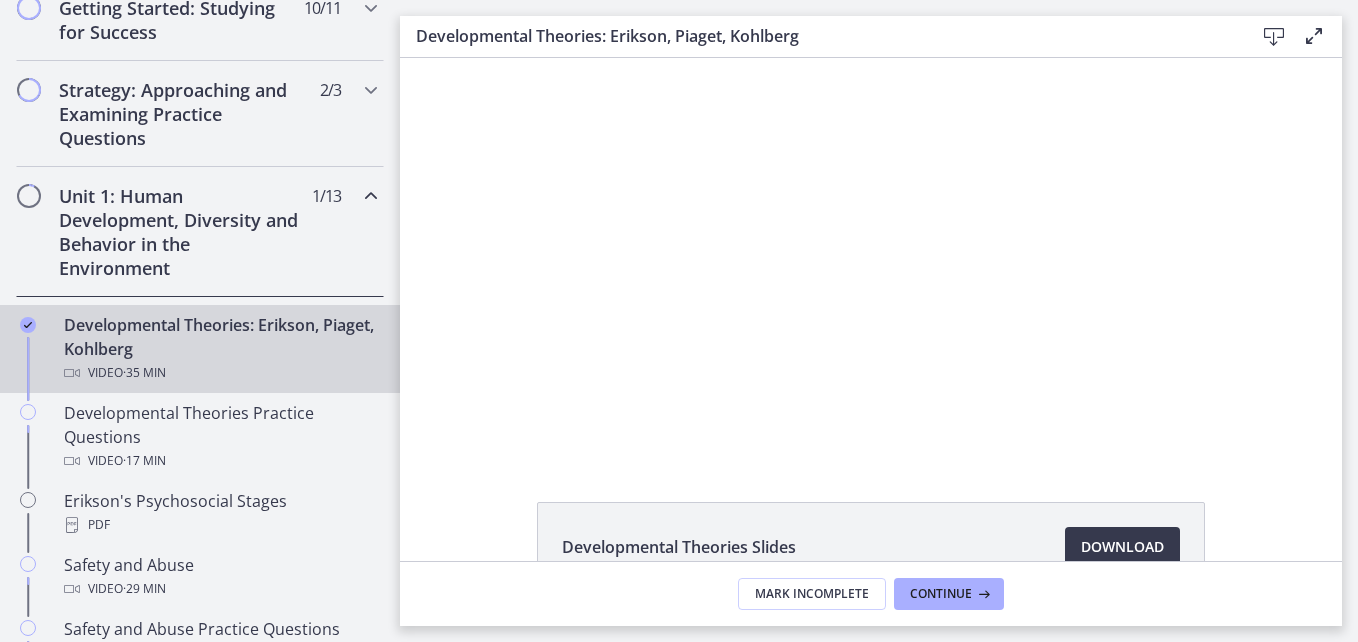 scroll, scrollTop: 0, scrollLeft: 0, axis: both 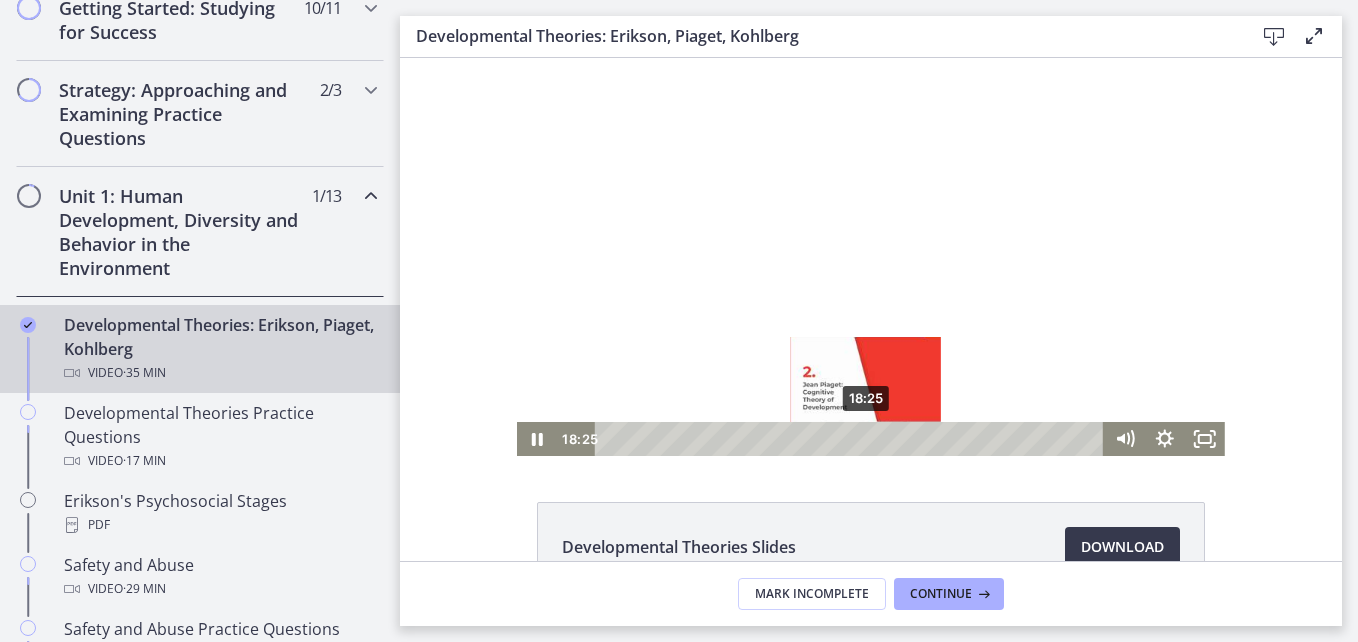 click on "18:25" at bounding box center [852, 439] 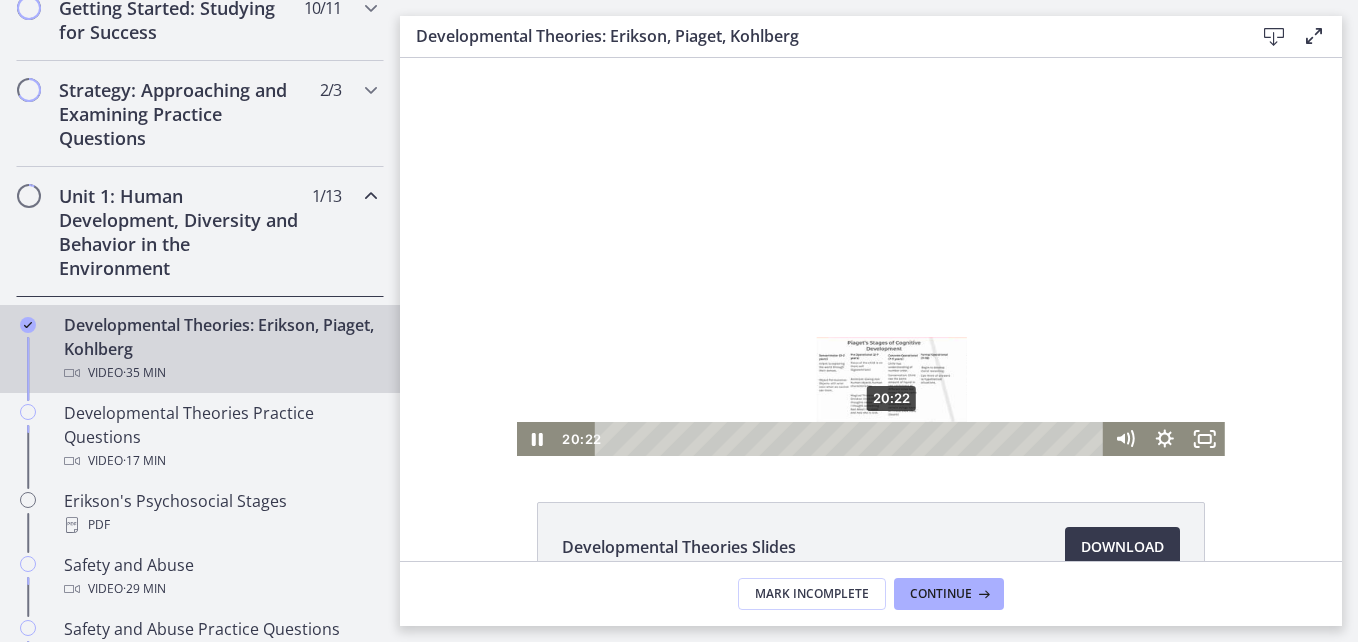 click on "20:22" at bounding box center (852, 439) 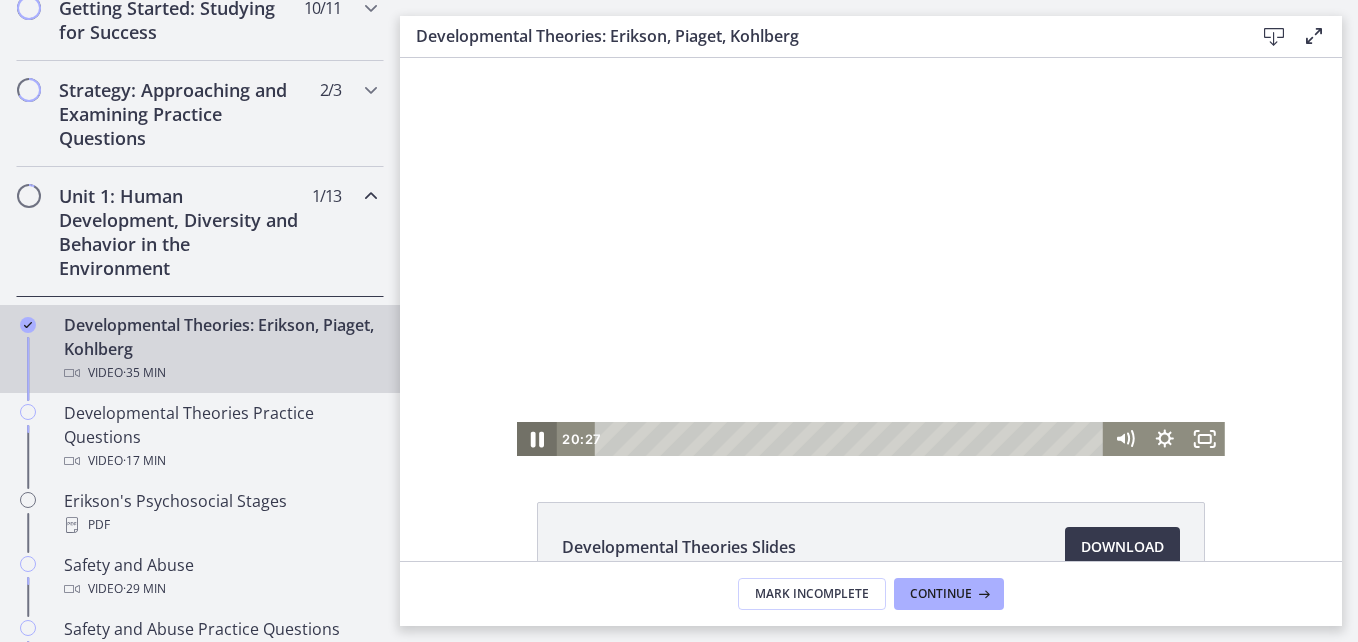 click 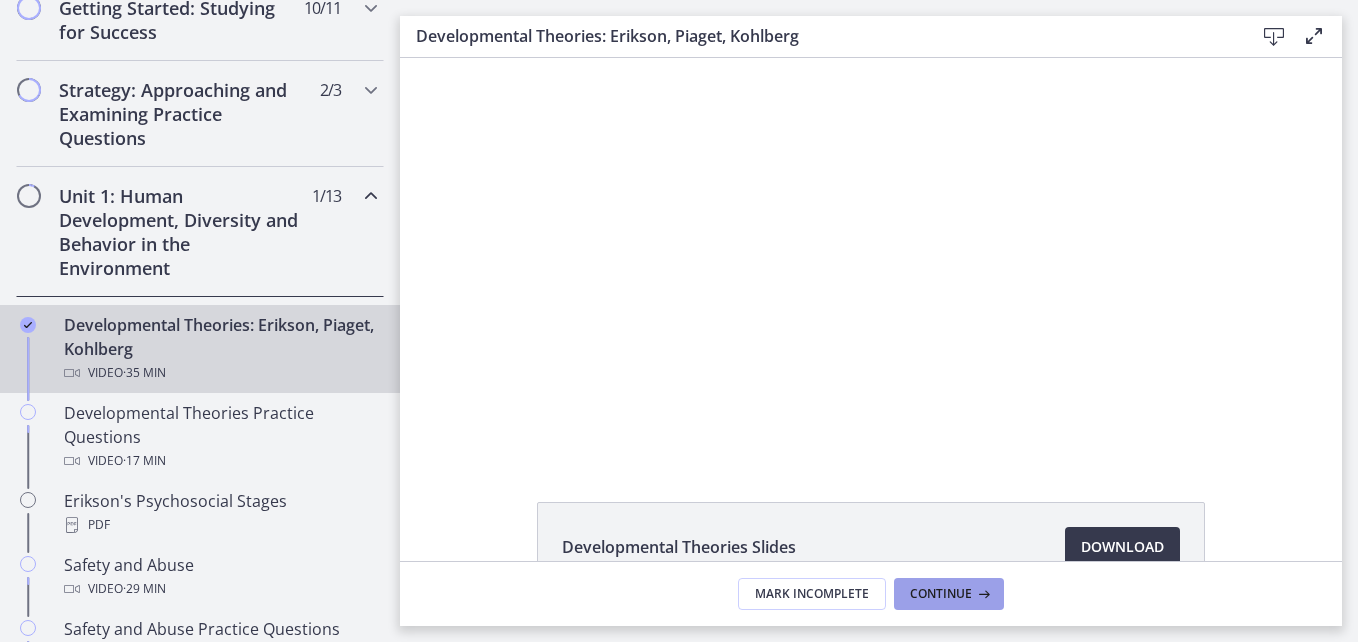 click on "Continue" at bounding box center [949, 594] 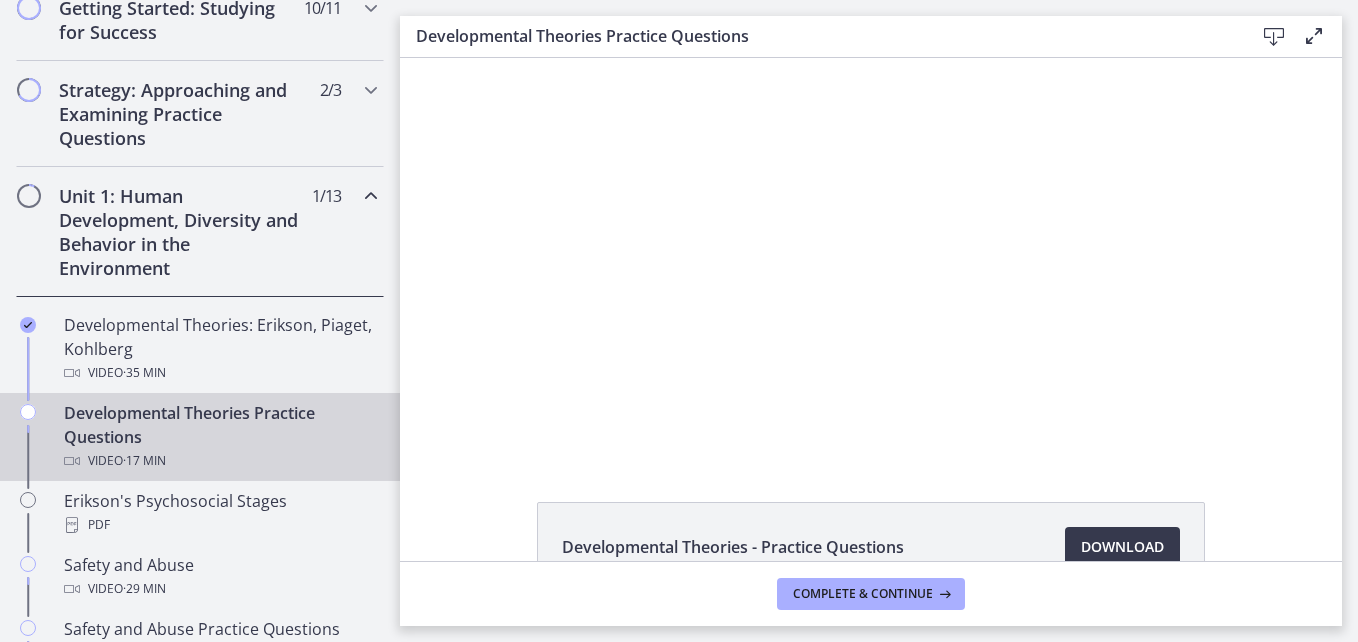 scroll, scrollTop: 0, scrollLeft: 0, axis: both 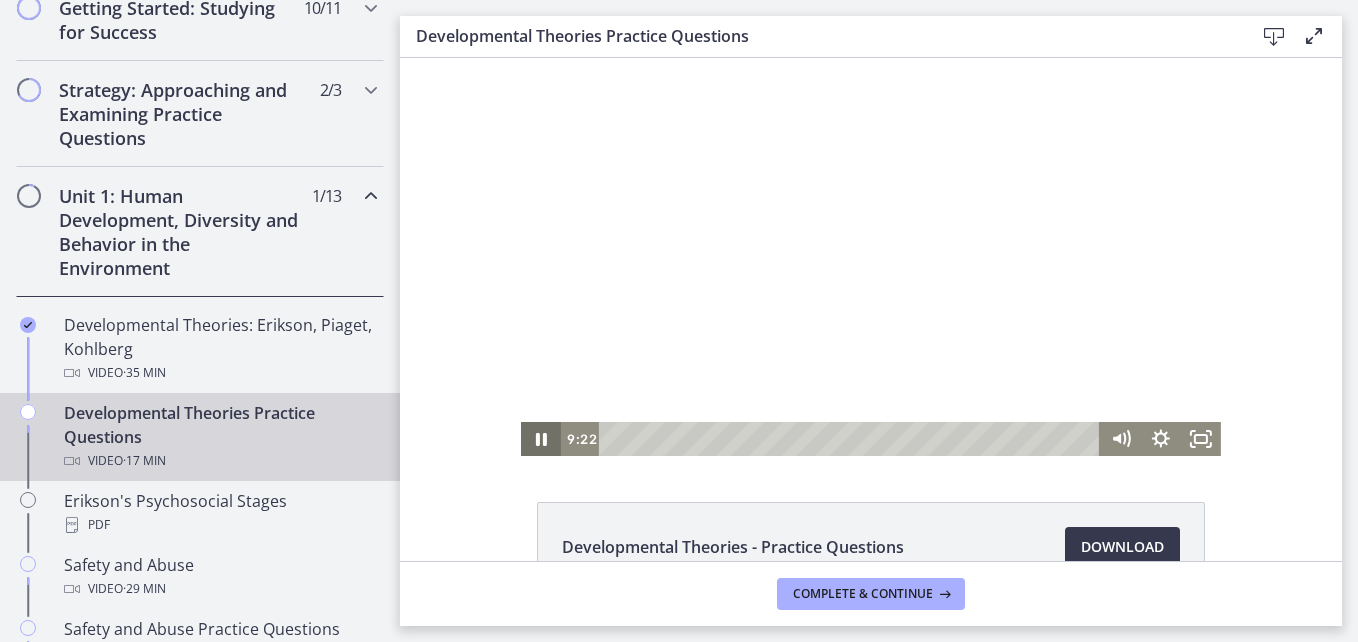 click 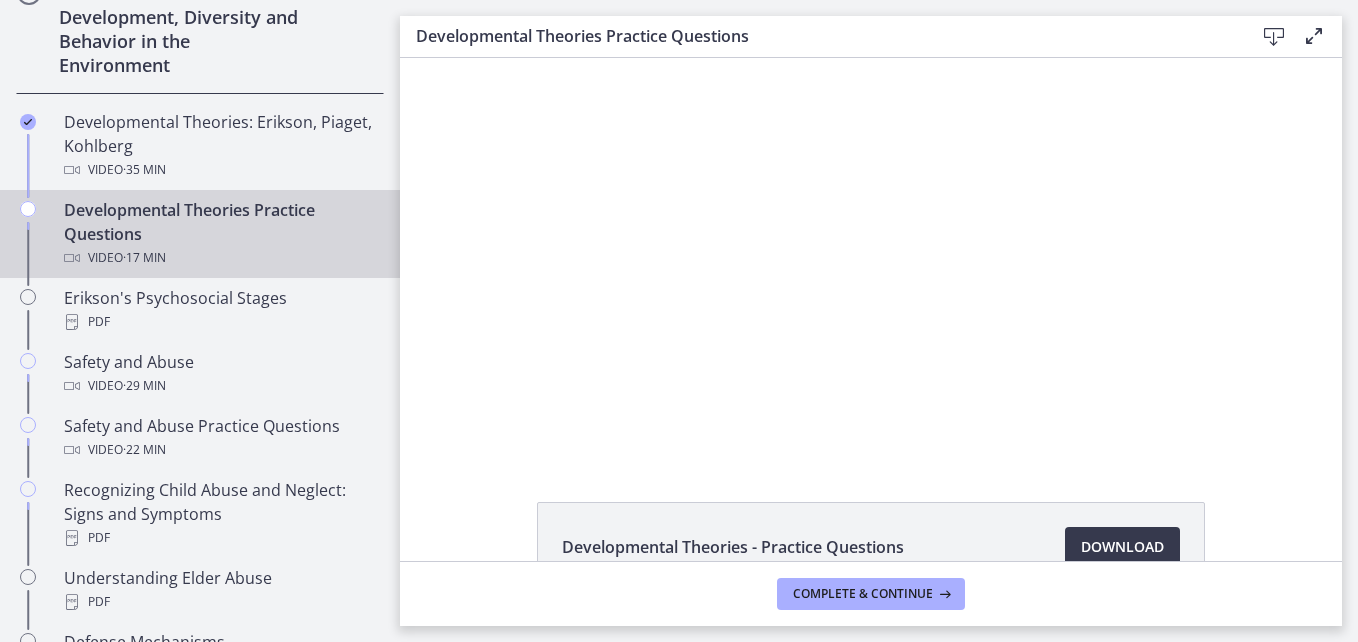 scroll, scrollTop: 598, scrollLeft: 0, axis: vertical 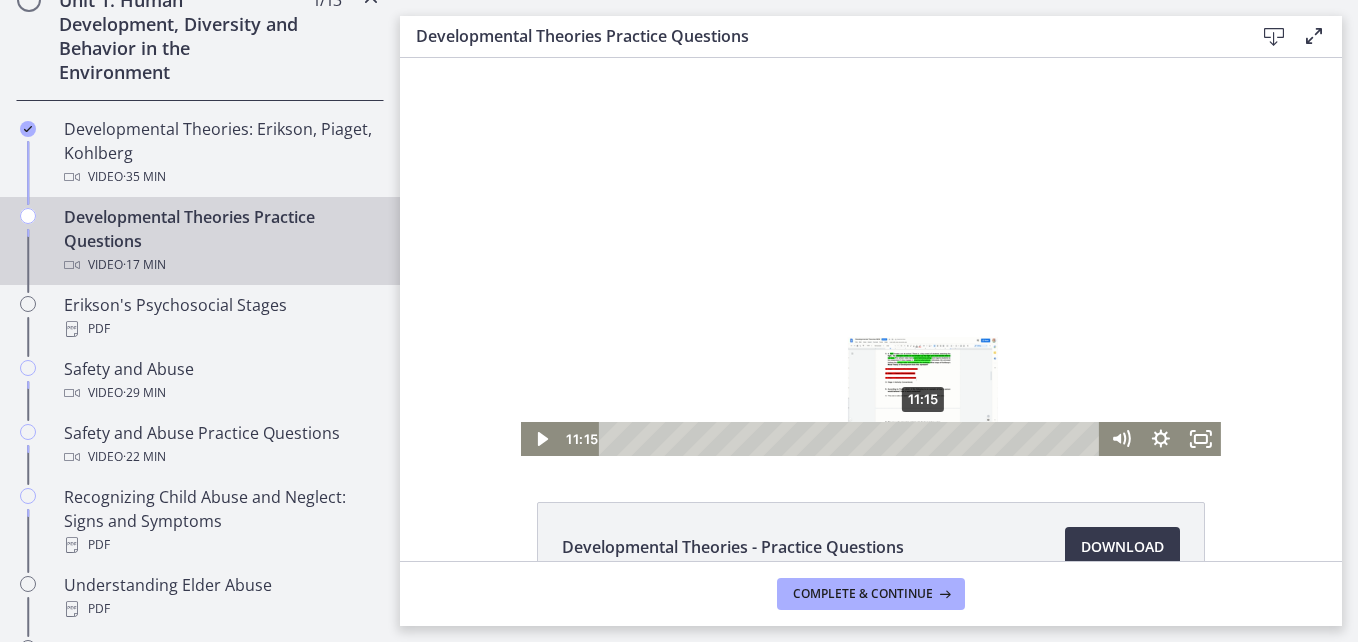 click on "11:15" at bounding box center [852, 439] 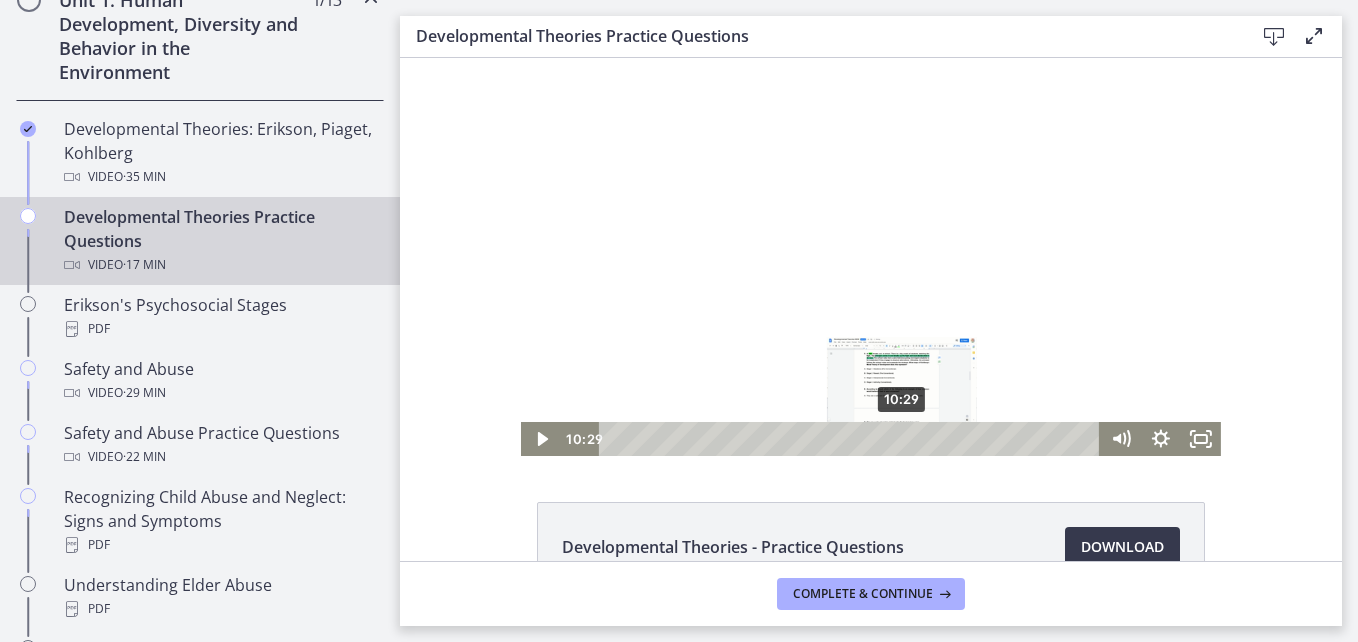 click on "10:29" at bounding box center [852, 439] 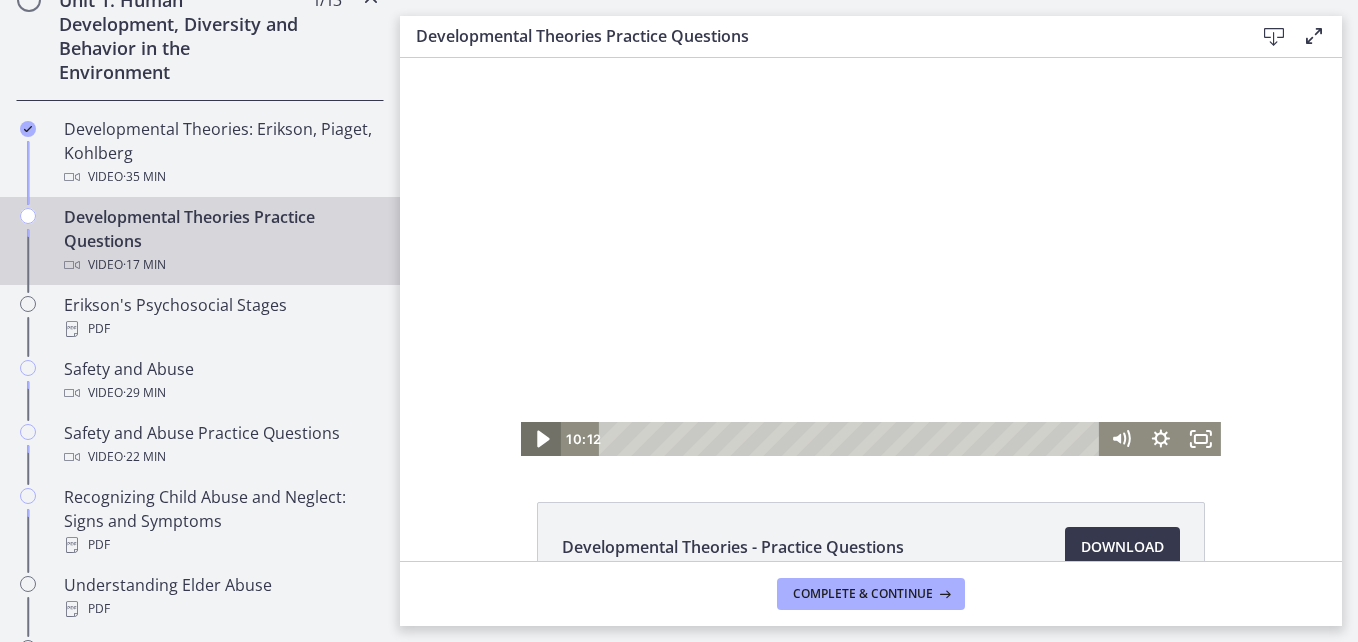 click 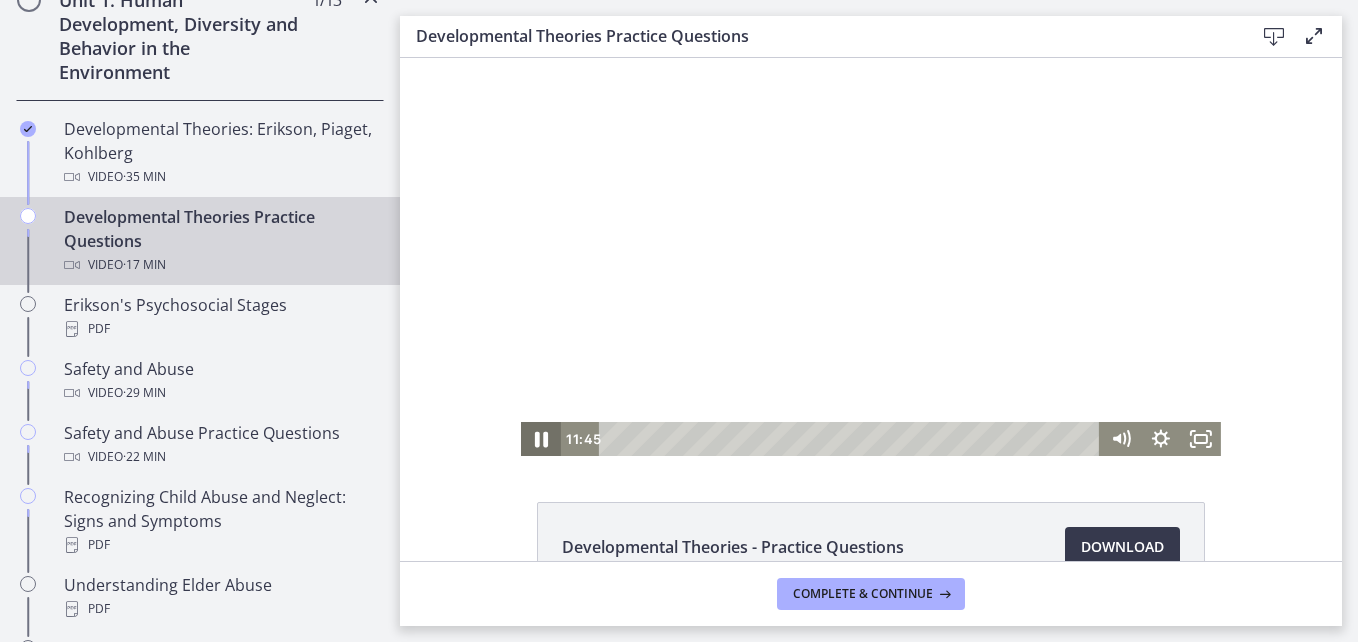 click 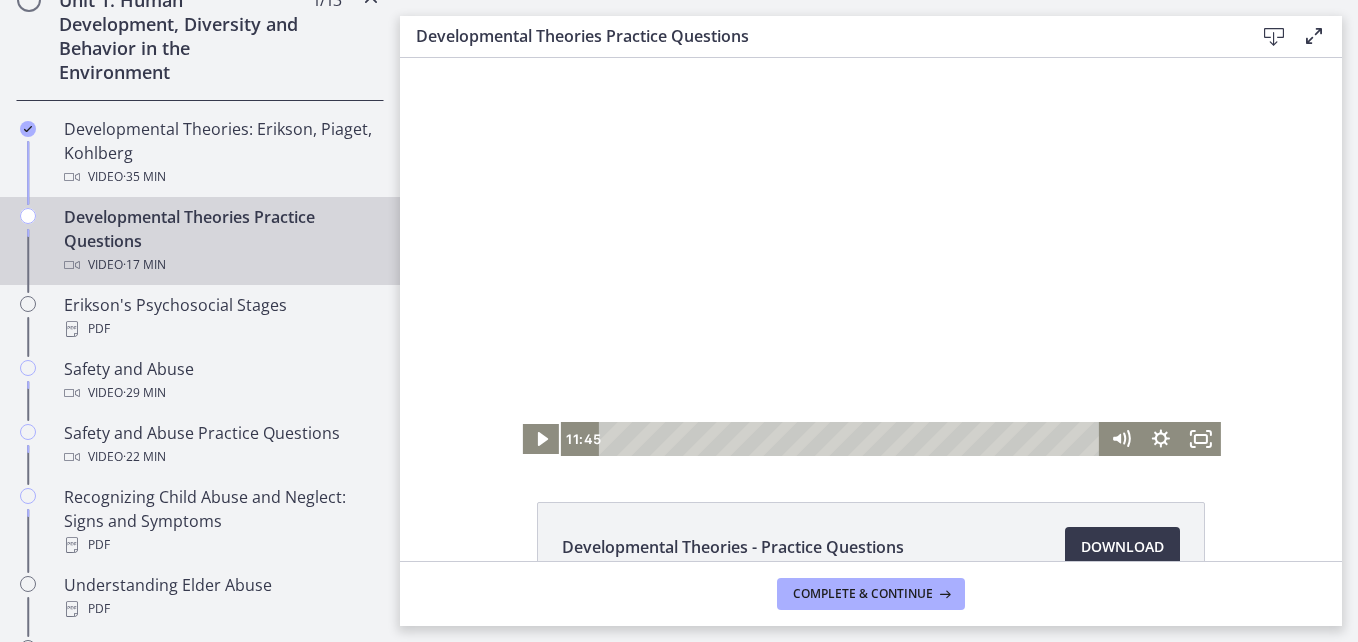 scroll, scrollTop: 0, scrollLeft: 0, axis: both 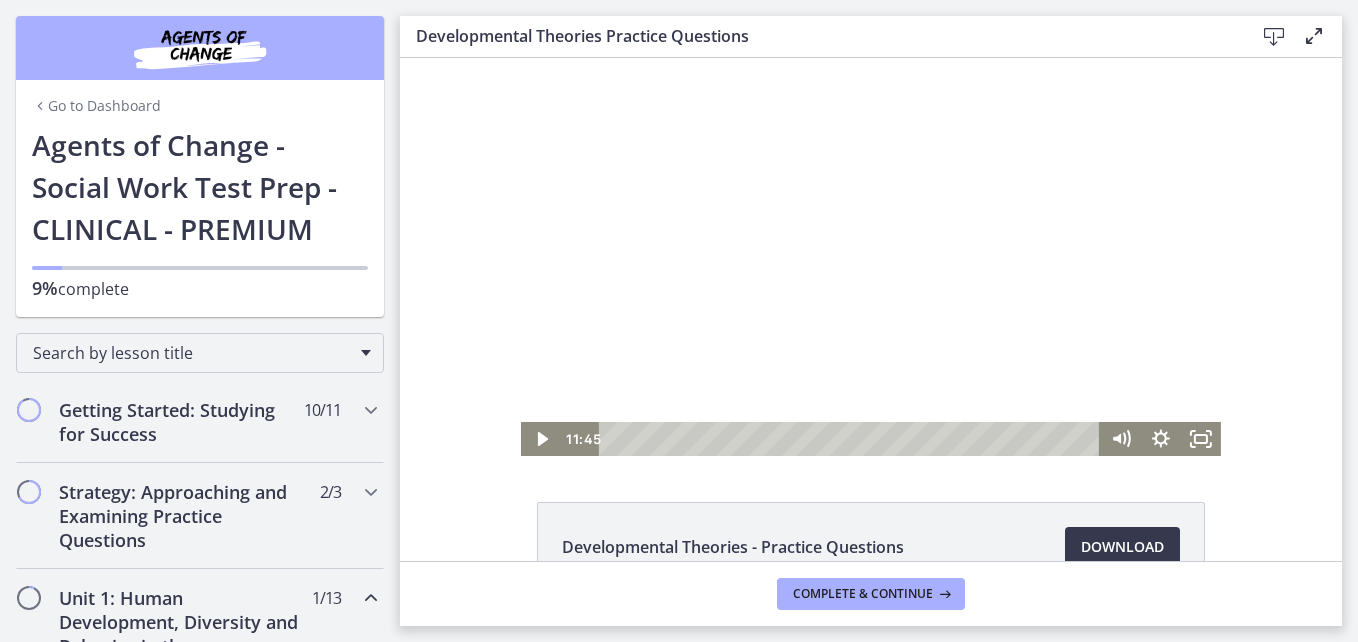 click on "Go to Dashboard" at bounding box center (96, 106) 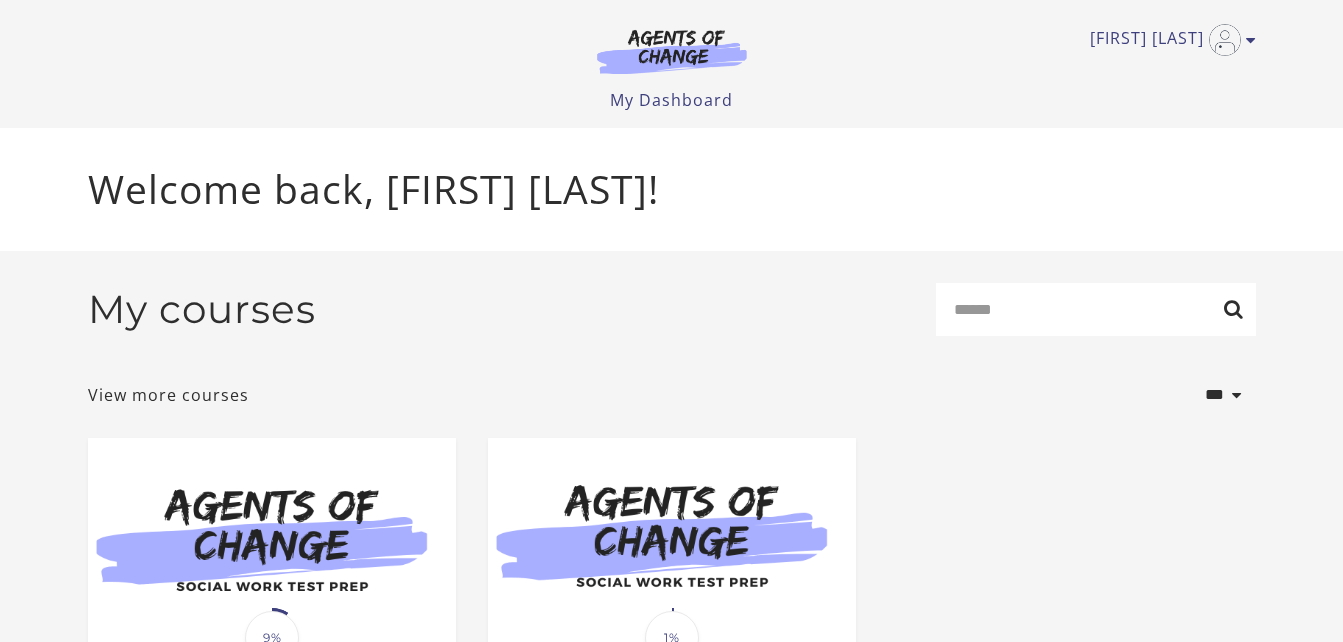 scroll, scrollTop: 0, scrollLeft: 0, axis: both 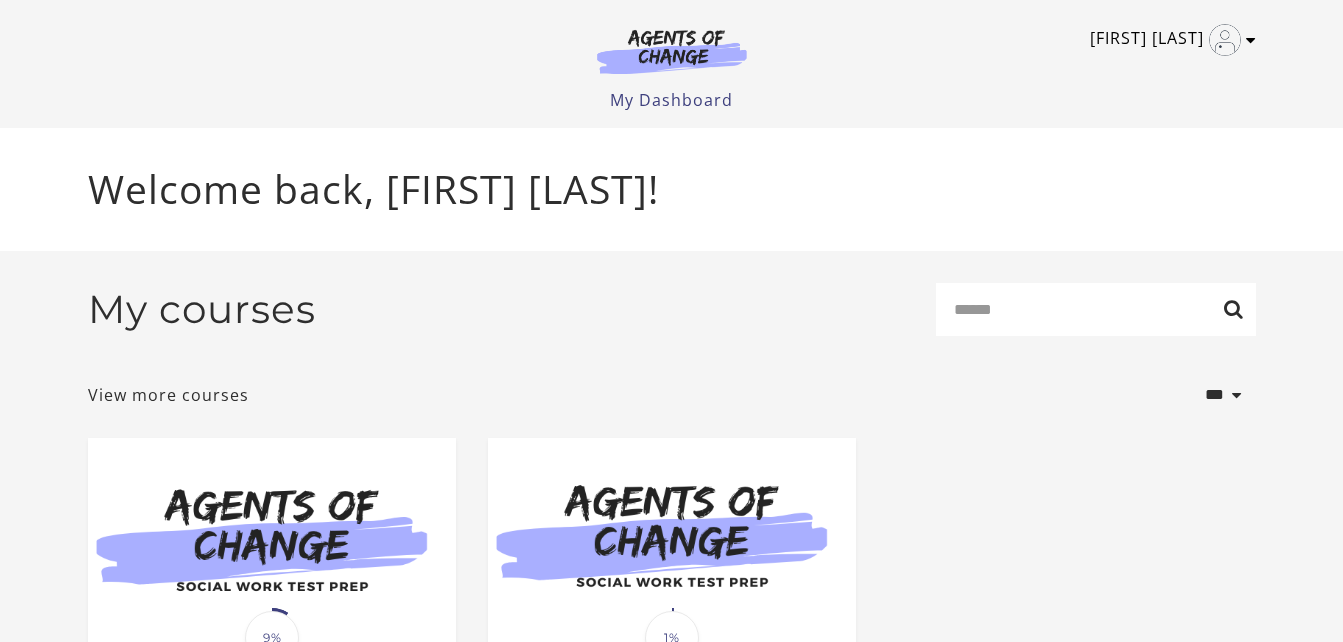 click at bounding box center [1225, 40] 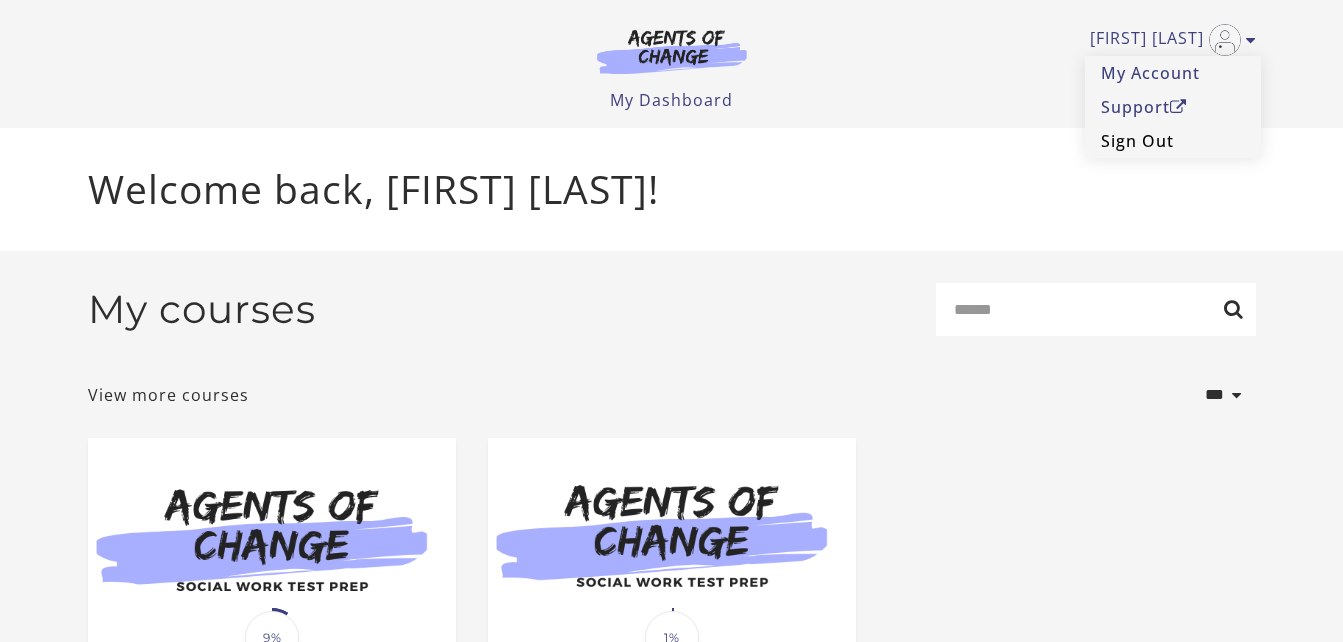 click on "Sign Out" at bounding box center [1173, 141] 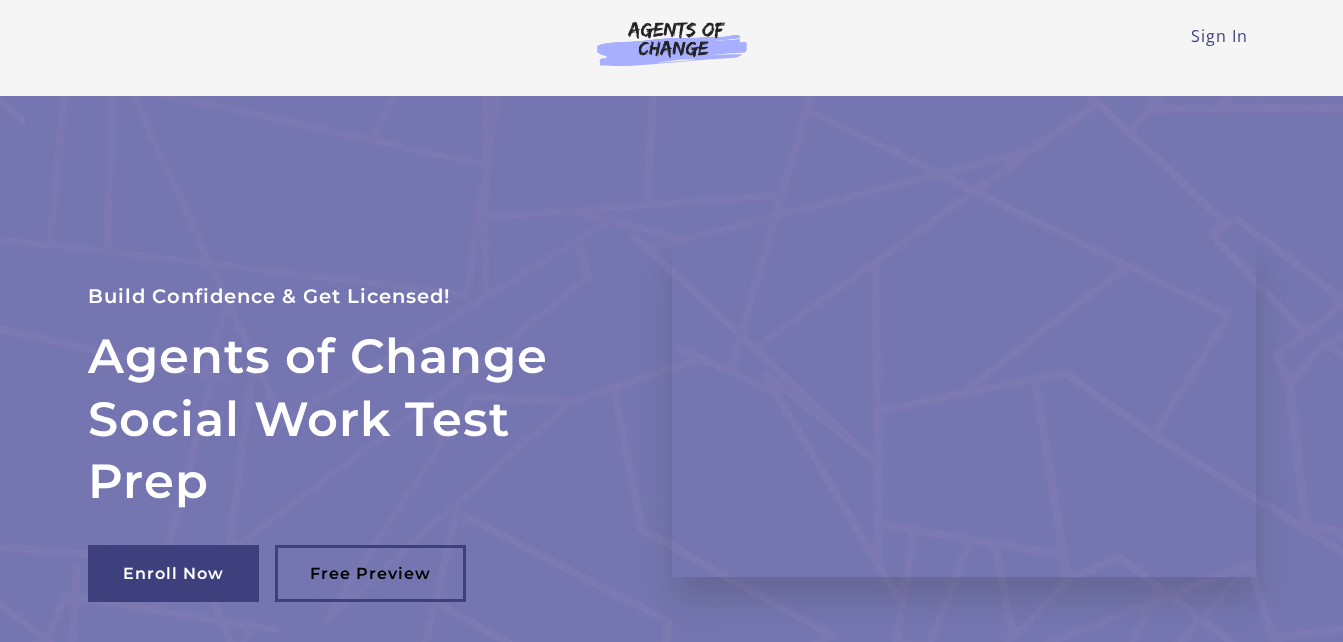 scroll, scrollTop: 0, scrollLeft: 0, axis: both 